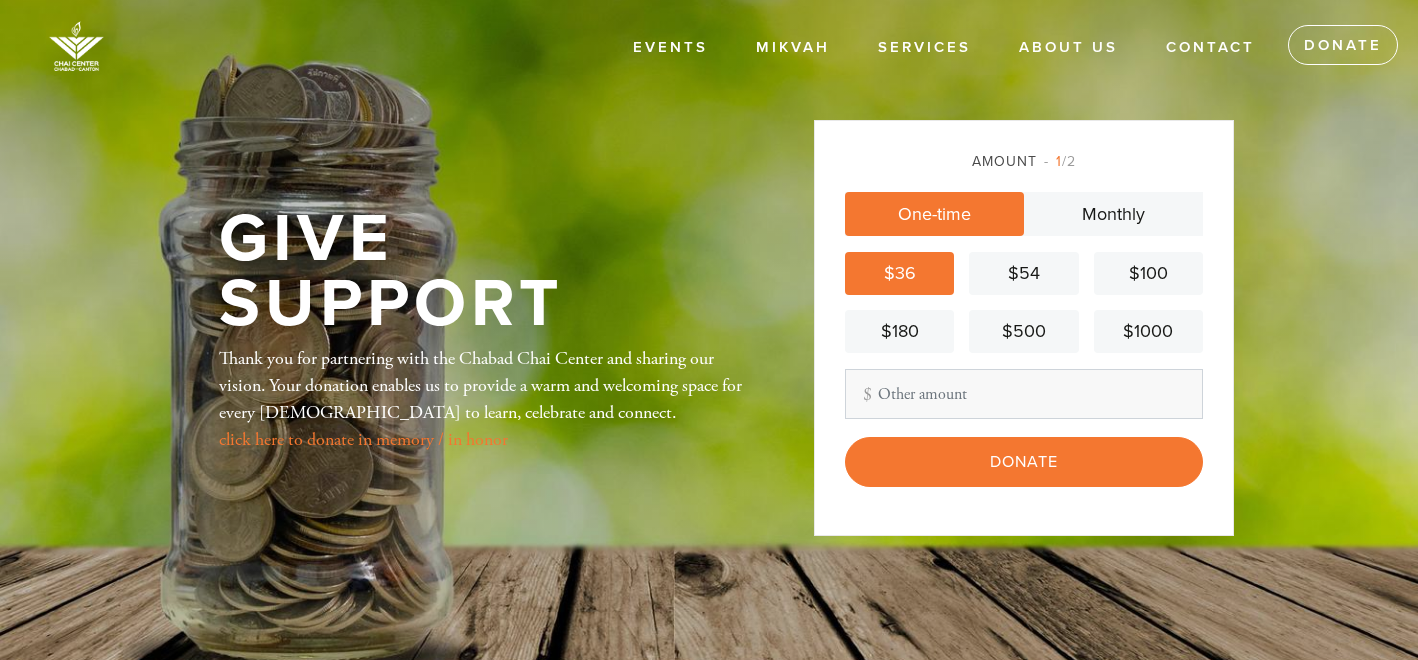 scroll, scrollTop: 0, scrollLeft: 0, axis: both 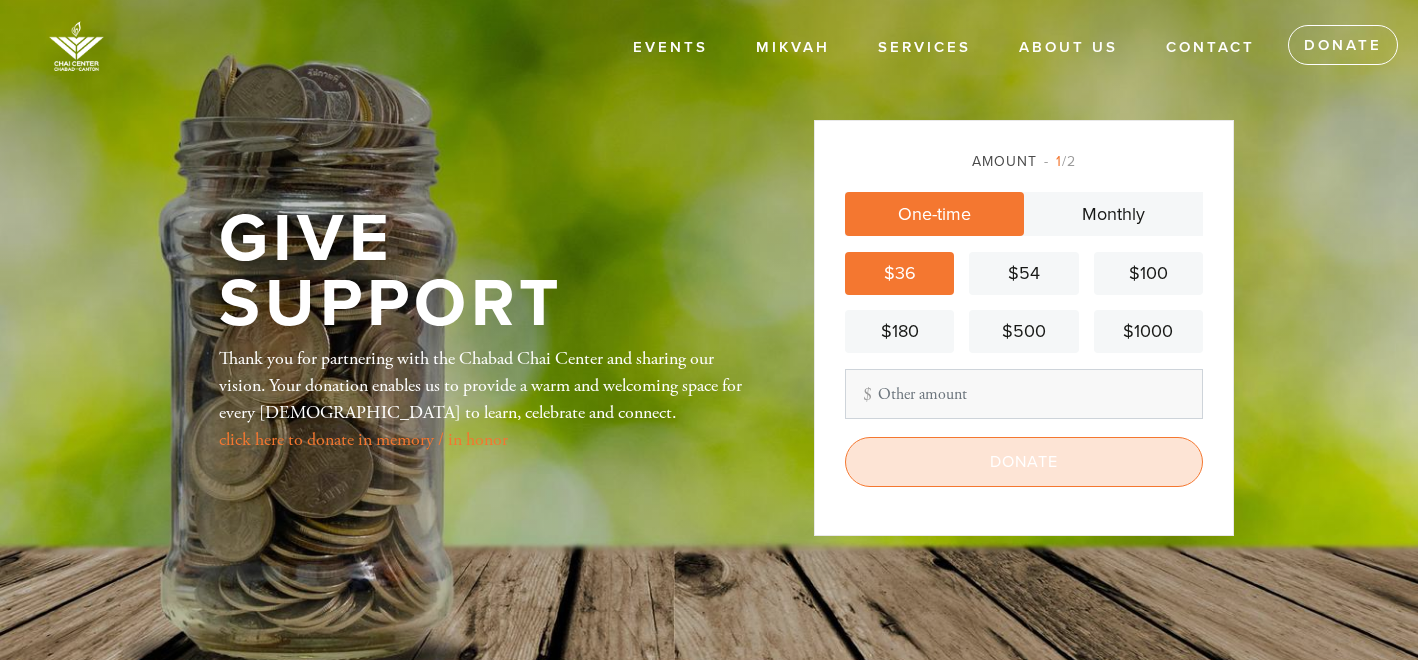 click on "Donate" at bounding box center [1024, 462] 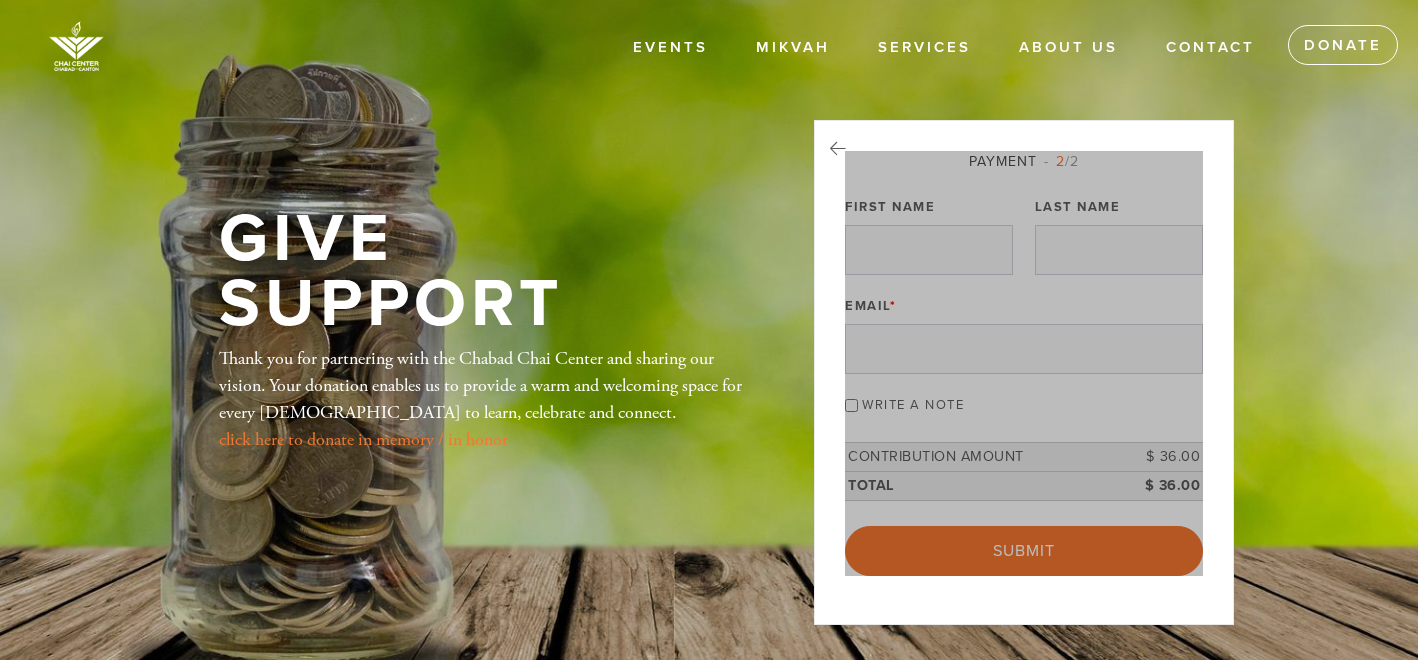scroll, scrollTop: 0, scrollLeft: 0, axis: both 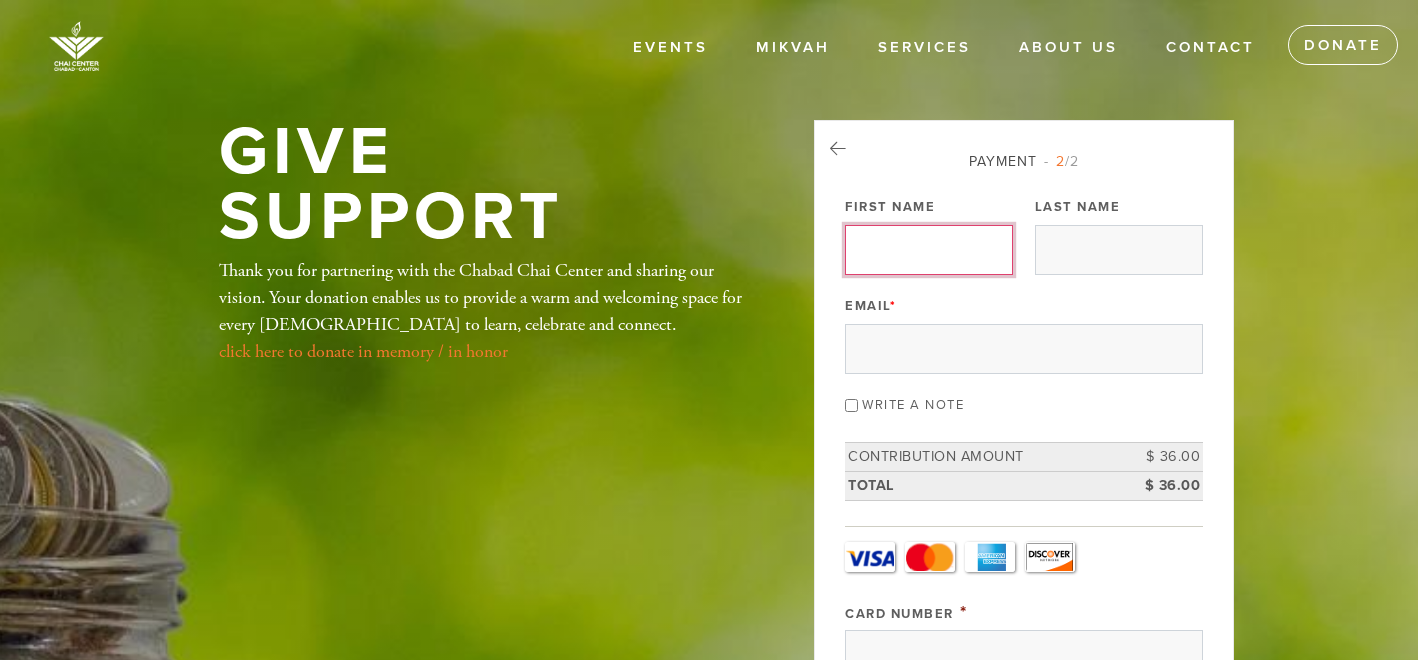 click on "First Name" at bounding box center [929, 250] 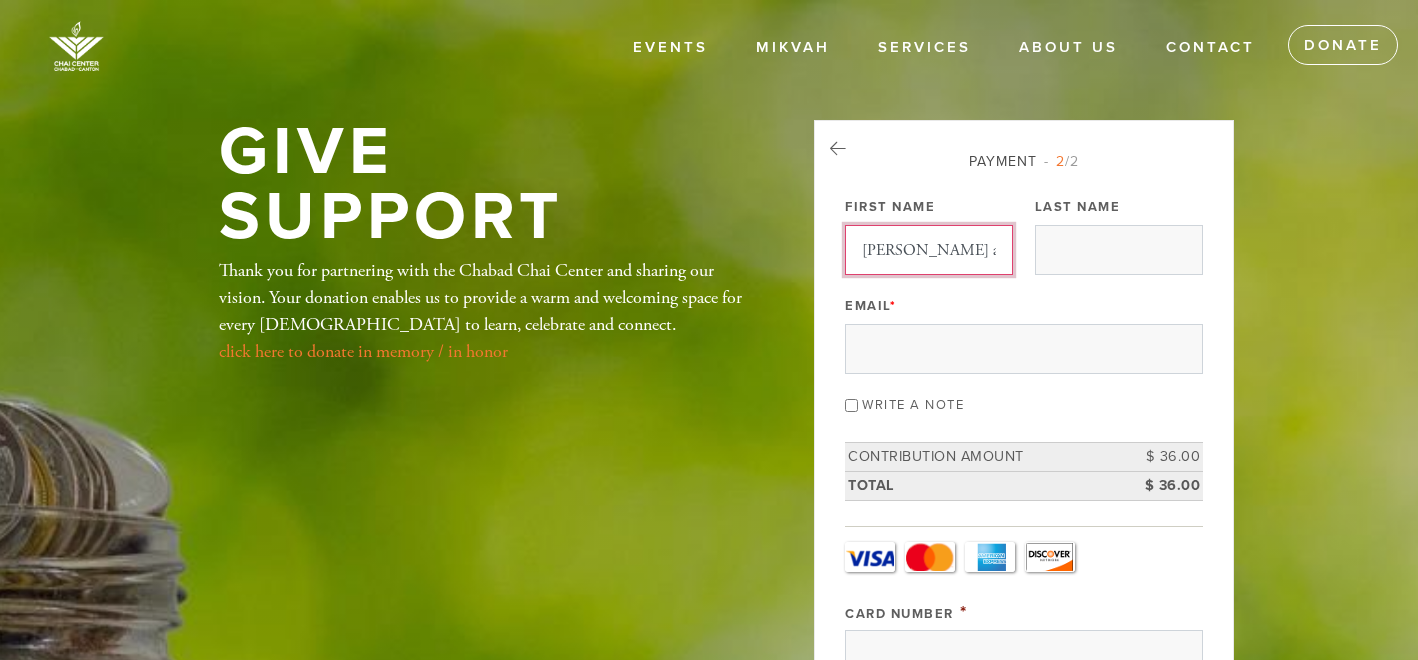 type on "[PERSON_NAME] and [PERSON_NAME]" 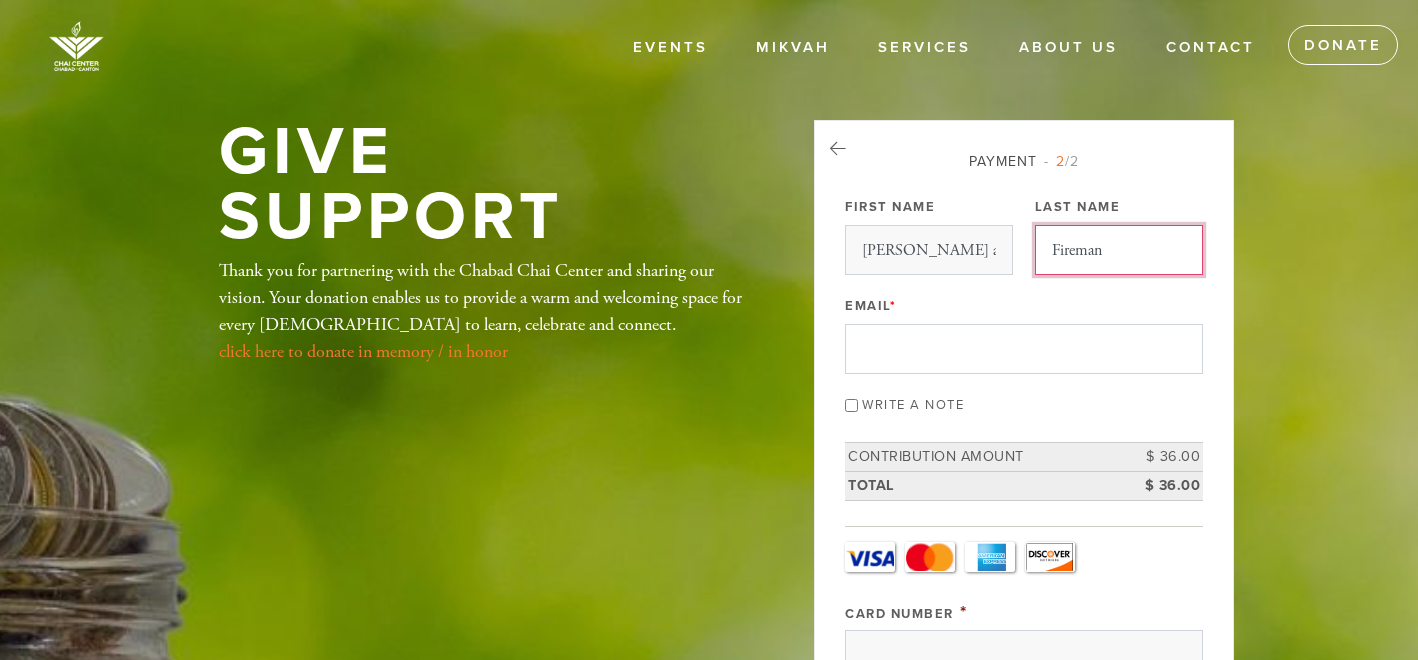 type on "Fireman" 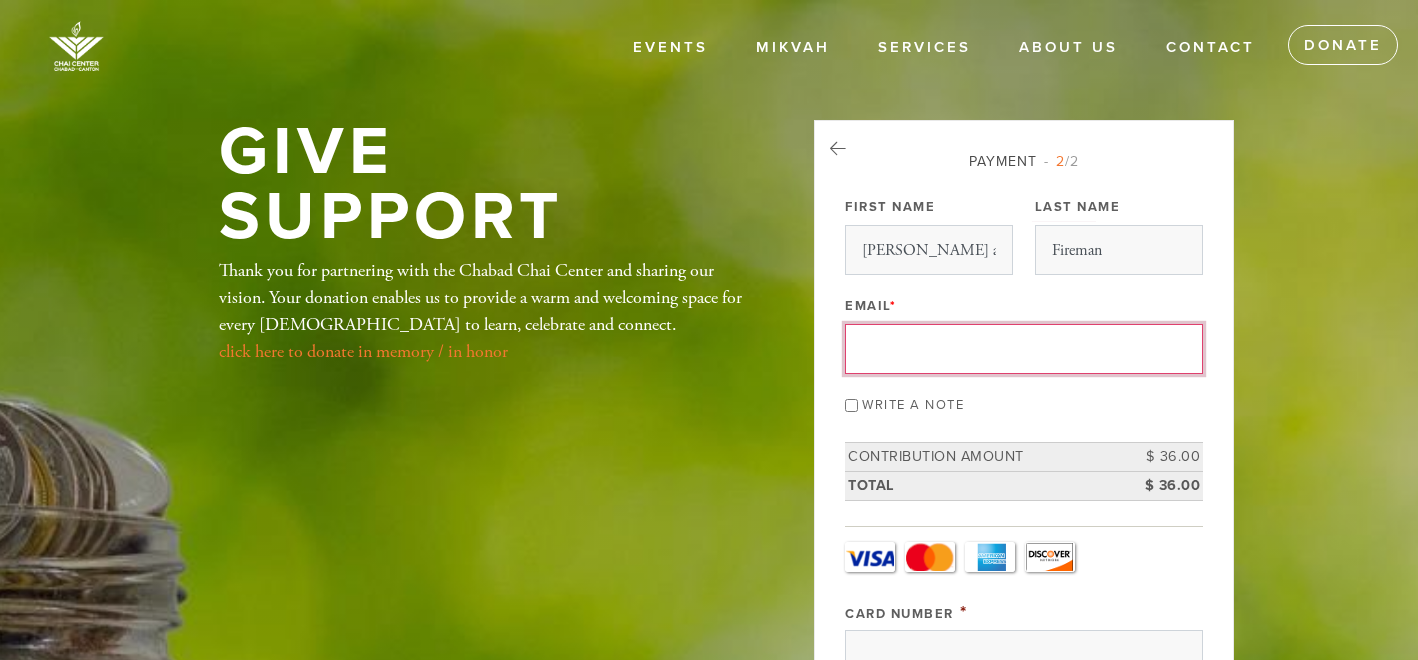 click on "Email  *" at bounding box center [1024, 349] 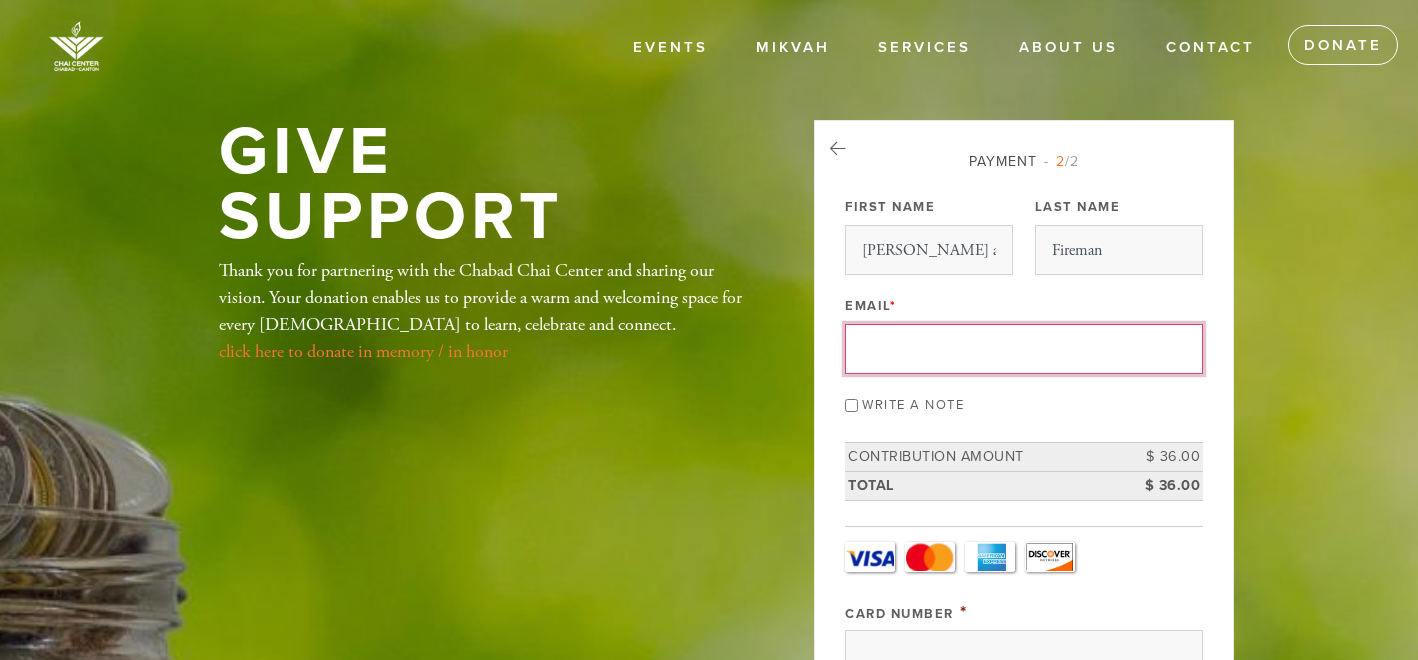 type on "[EMAIL_ADDRESS][DOMAIN_NAME]" 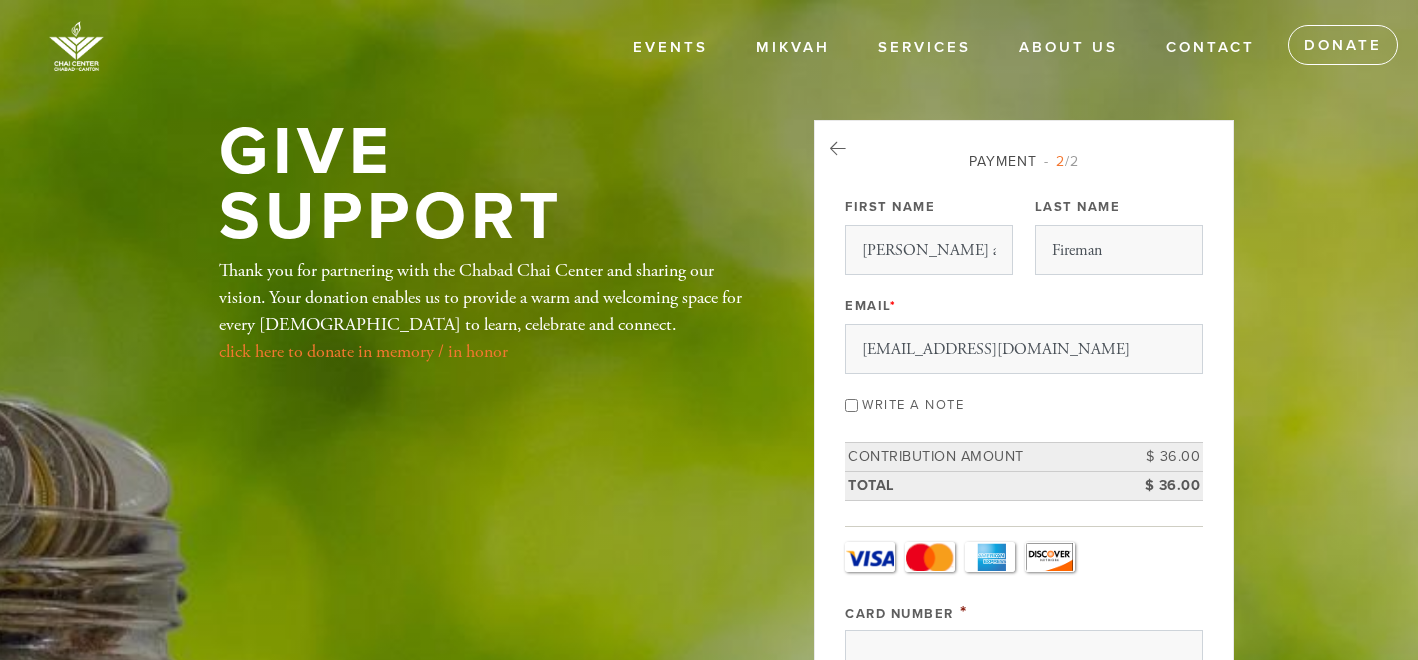 click on "Write a note" at bounding box center [913, 405] 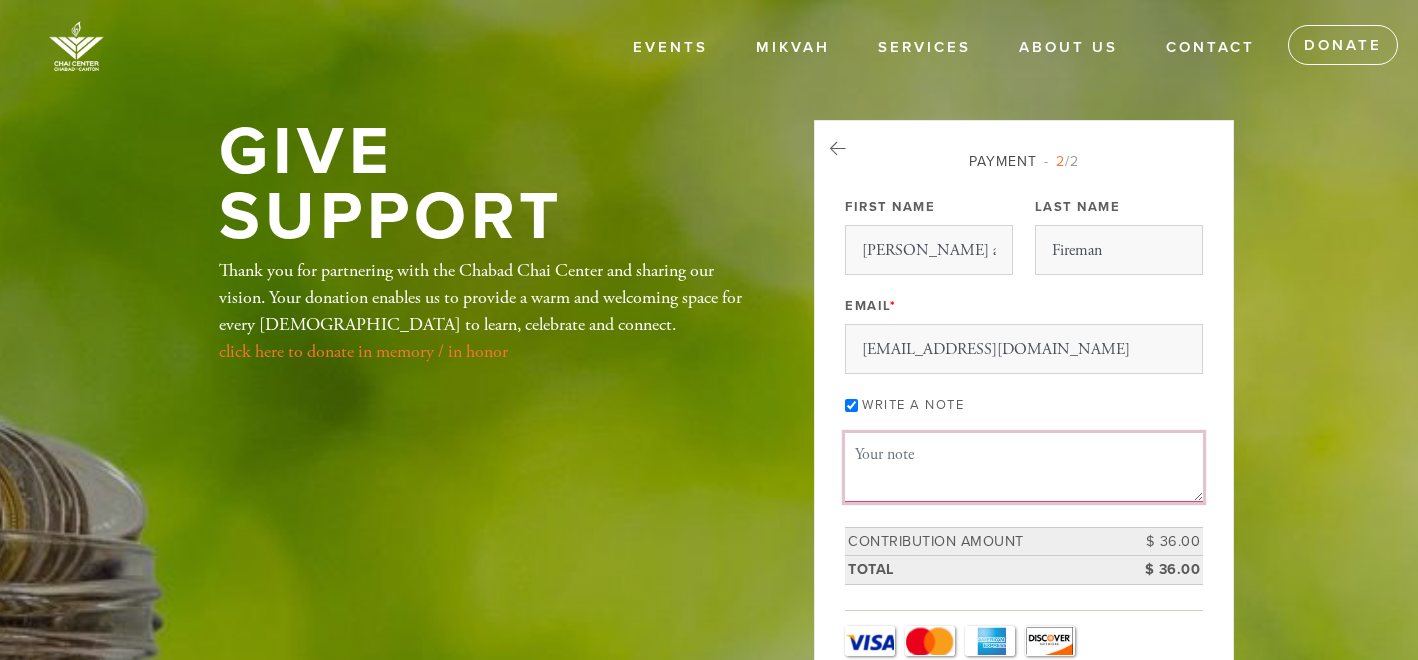 click on "Message or dedication" at bounding box center [1024, 467] 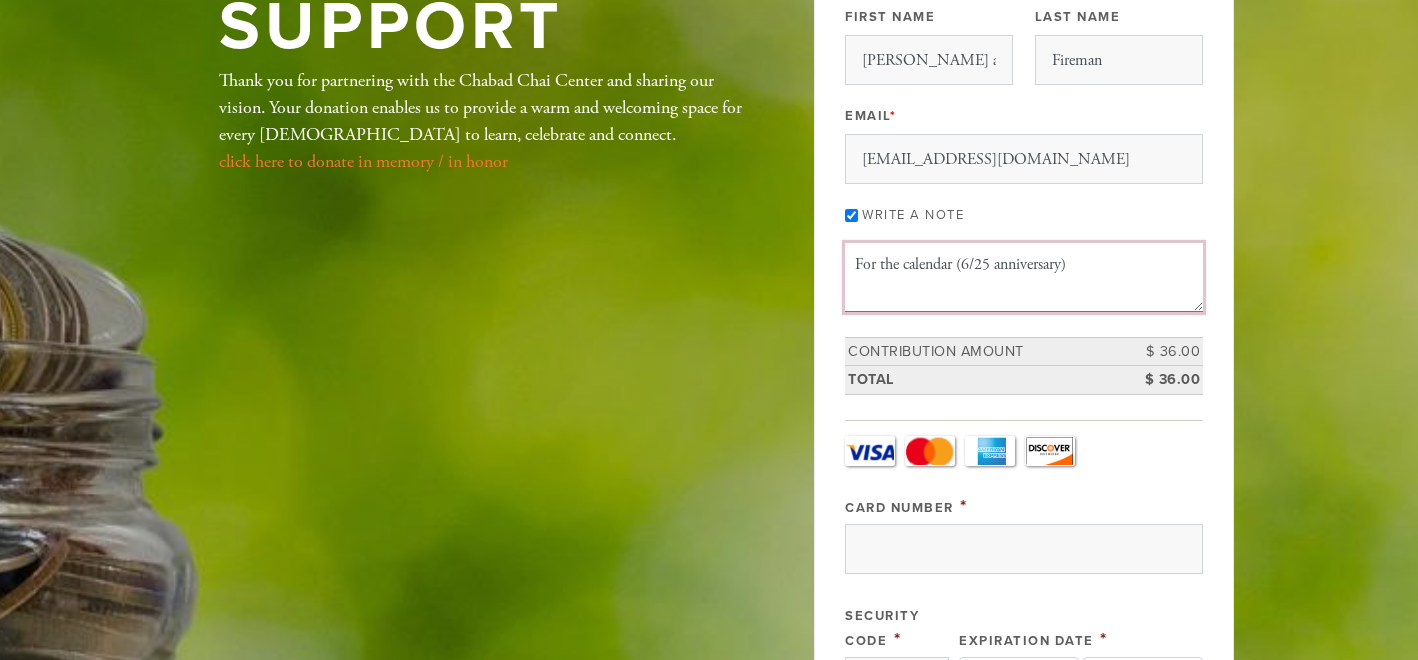 scroll, scrollTop: 239, scrollLeft: 0, axis: vertical 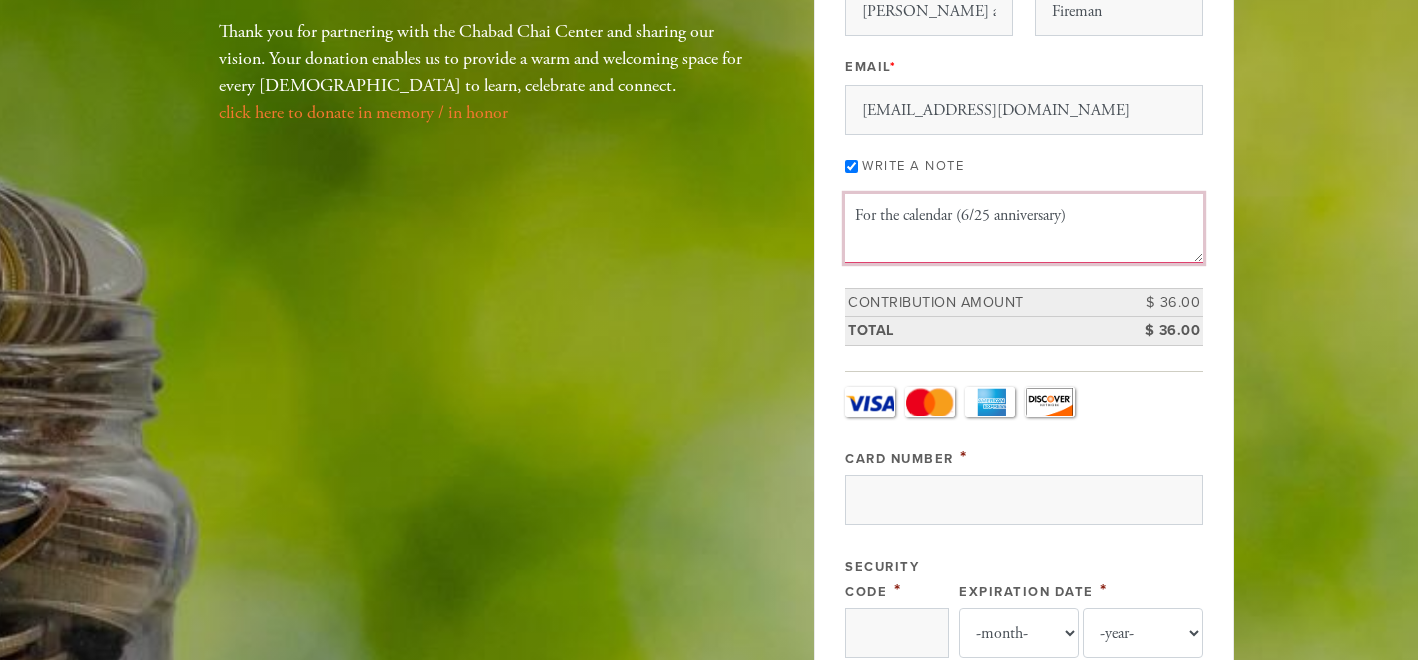 type on "For the calendar (6/25 anniversary)" 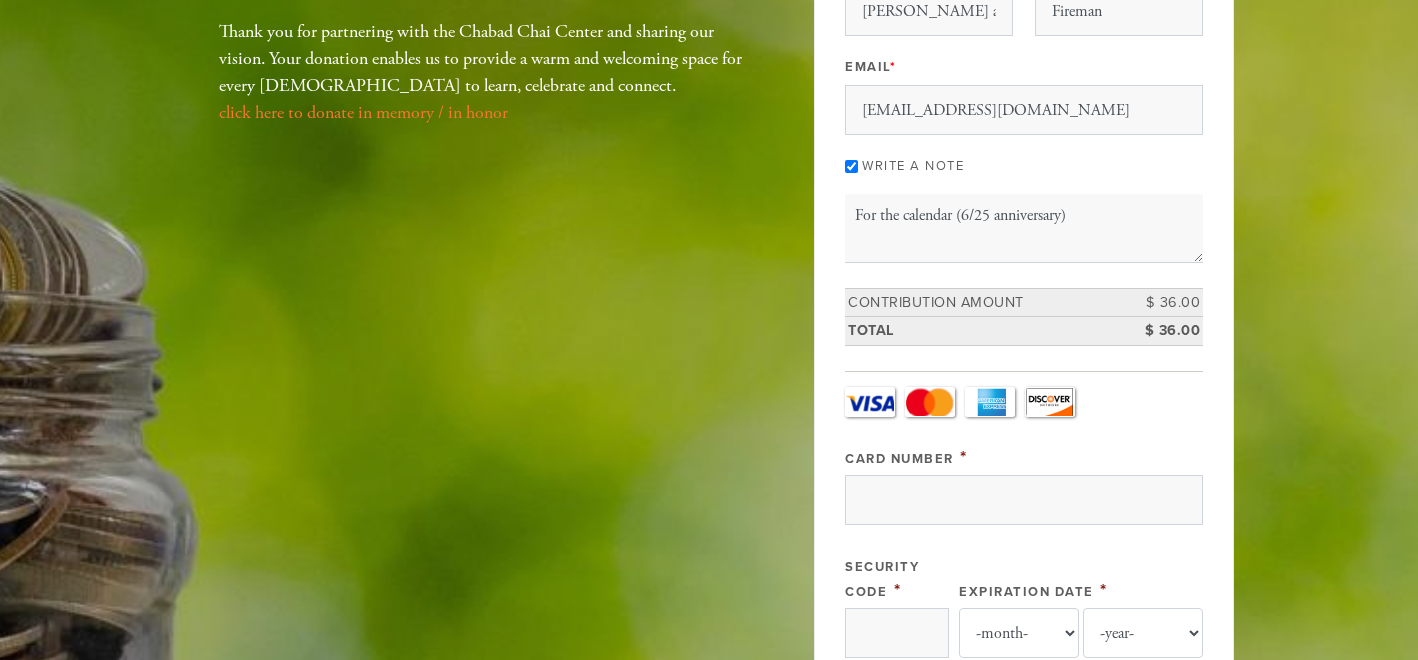 click on "Card Number" at bounding box center (899, 459) 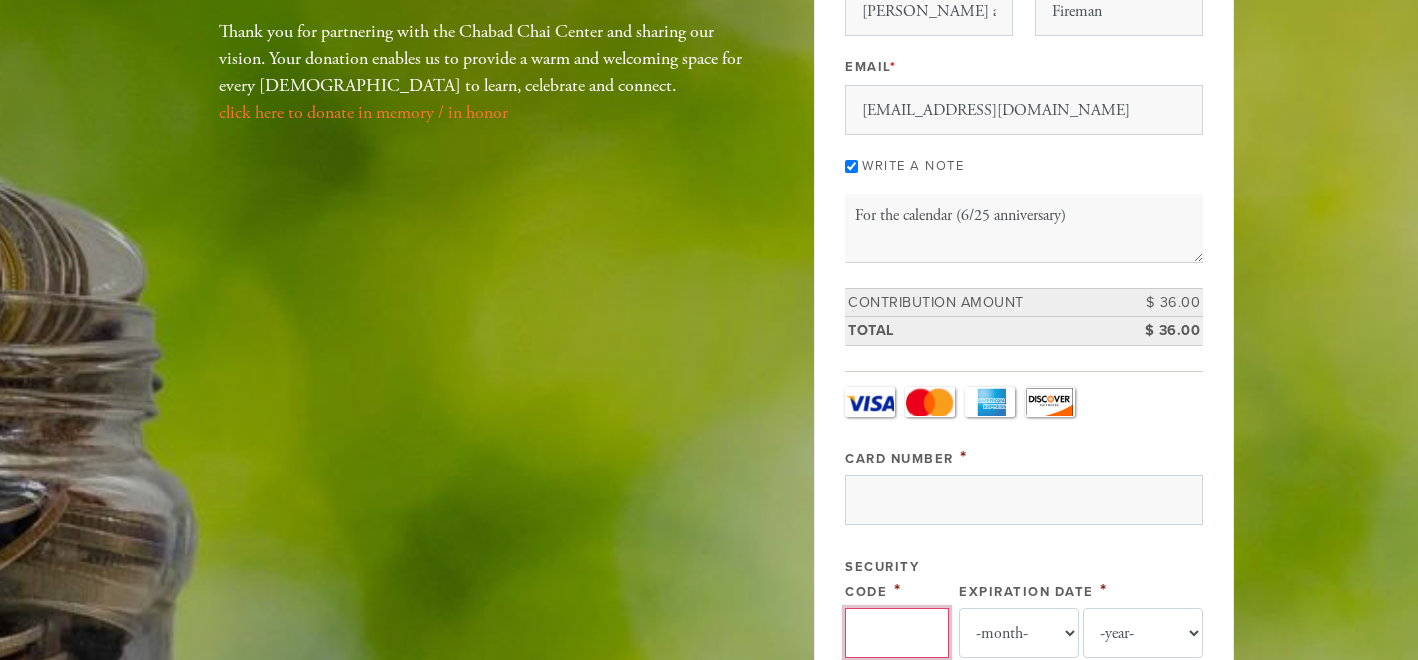 click on "Security Code" at bounding box center [897, 633] 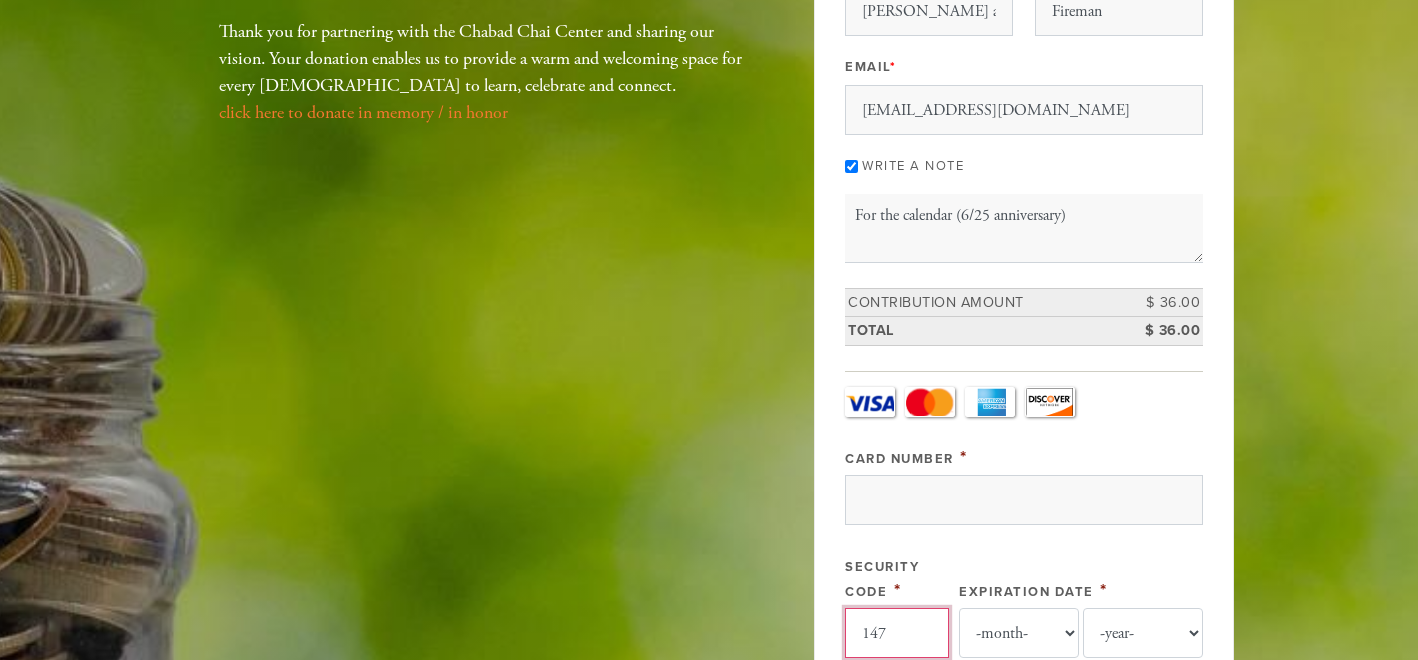 type on "147" 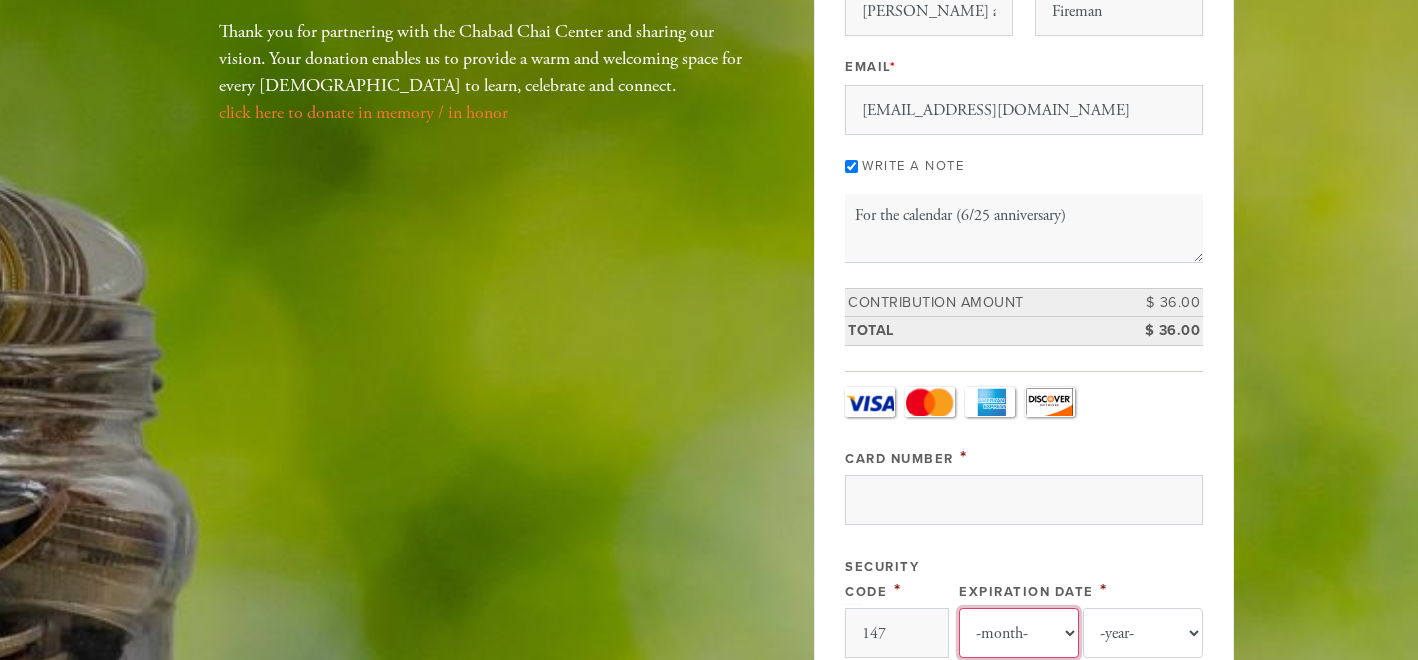 click on "-month-
Jan
Feb
Mar
Apr
May
Jun
[DATE]
Aug
Sep
Oct
Nov
Dec" at bounding box center [1019, 633] 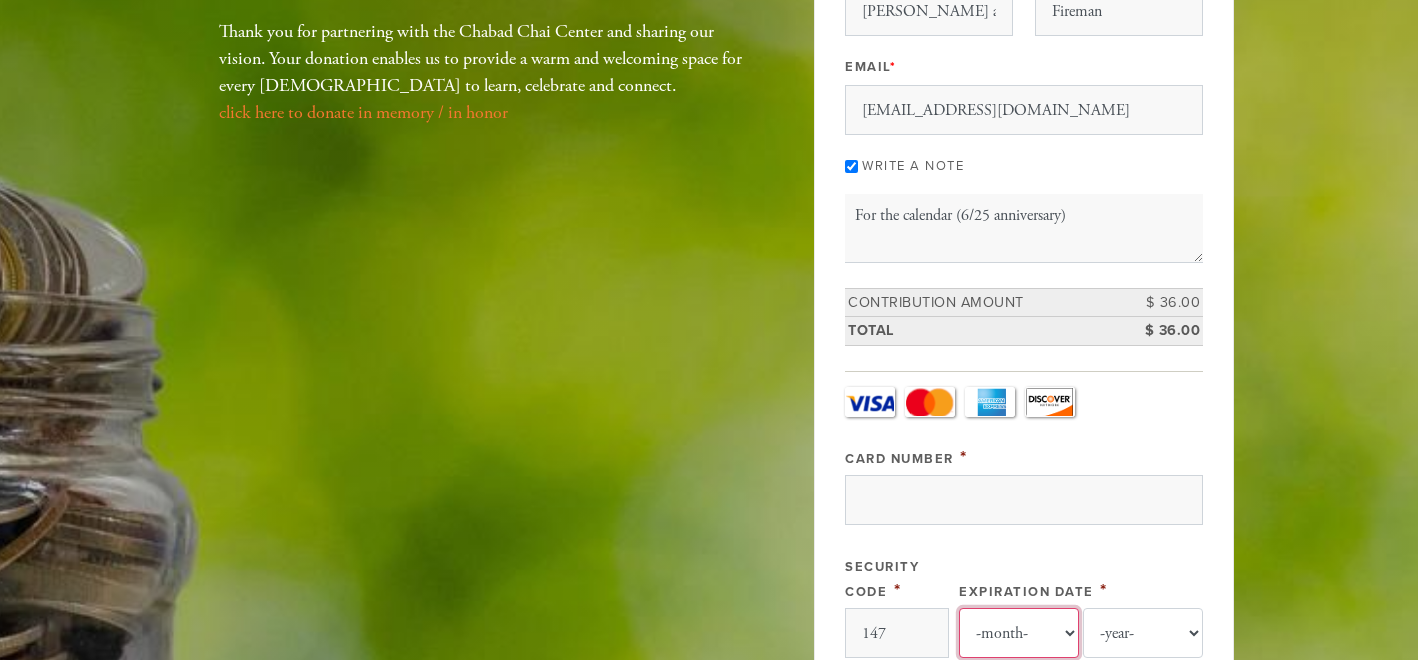 select on "2" 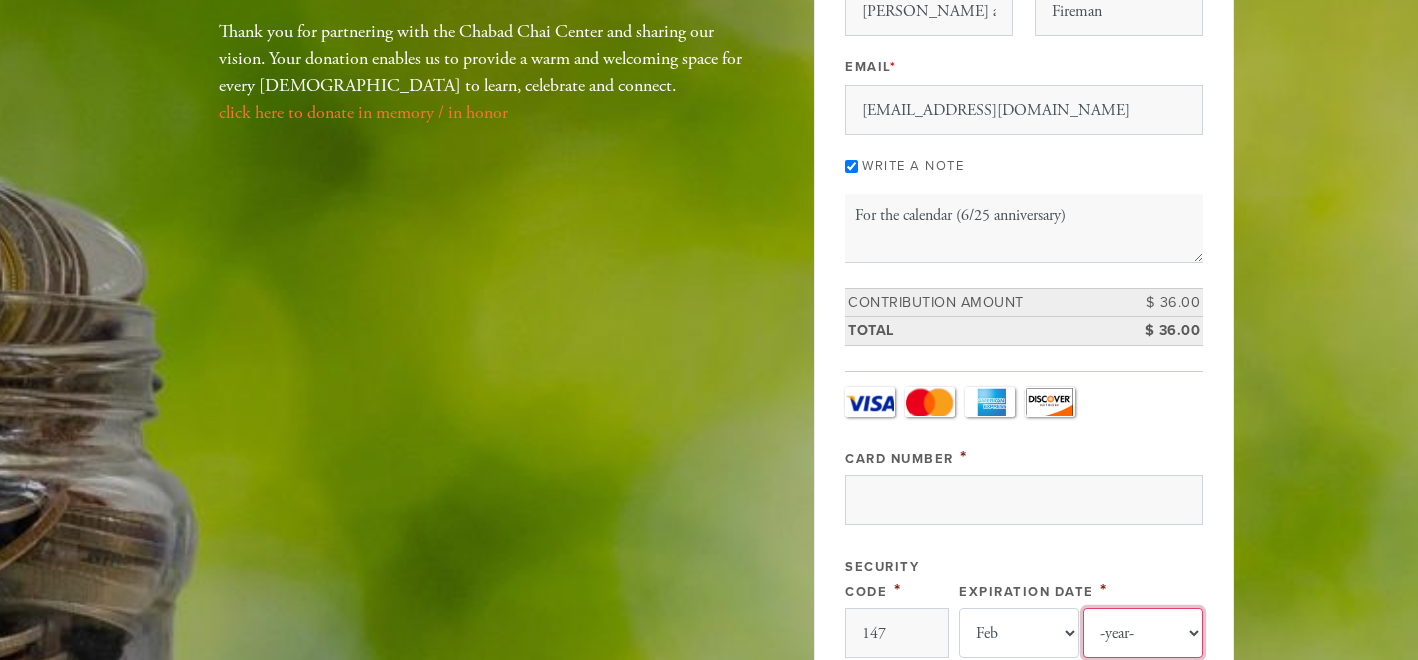 click on "-year-
2025
2026
2027
2028
2029
2030
2031
2032
2033
2034
2035" at bounding box center [1143, 633] 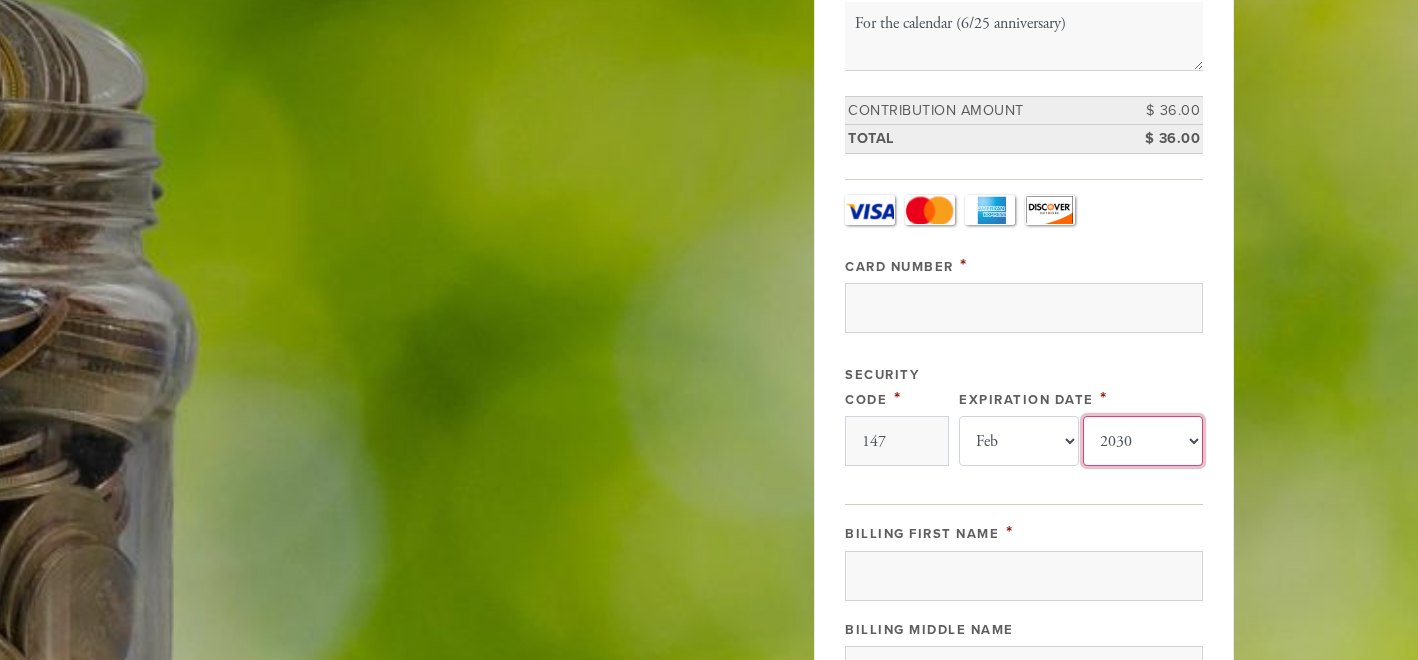 scroll, scrollTop: 433, scrollLeft: 0, axis: vertical 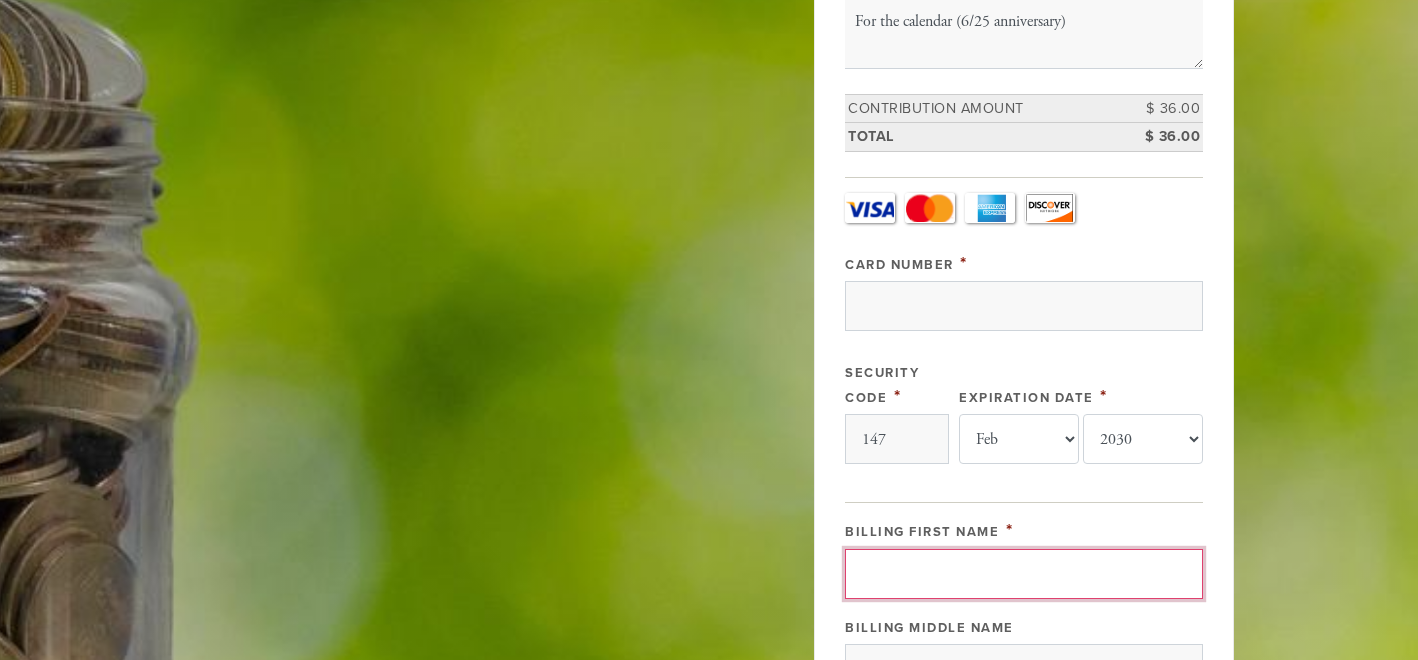 click on "Billing First Name" at bounding box center (1024, 574) 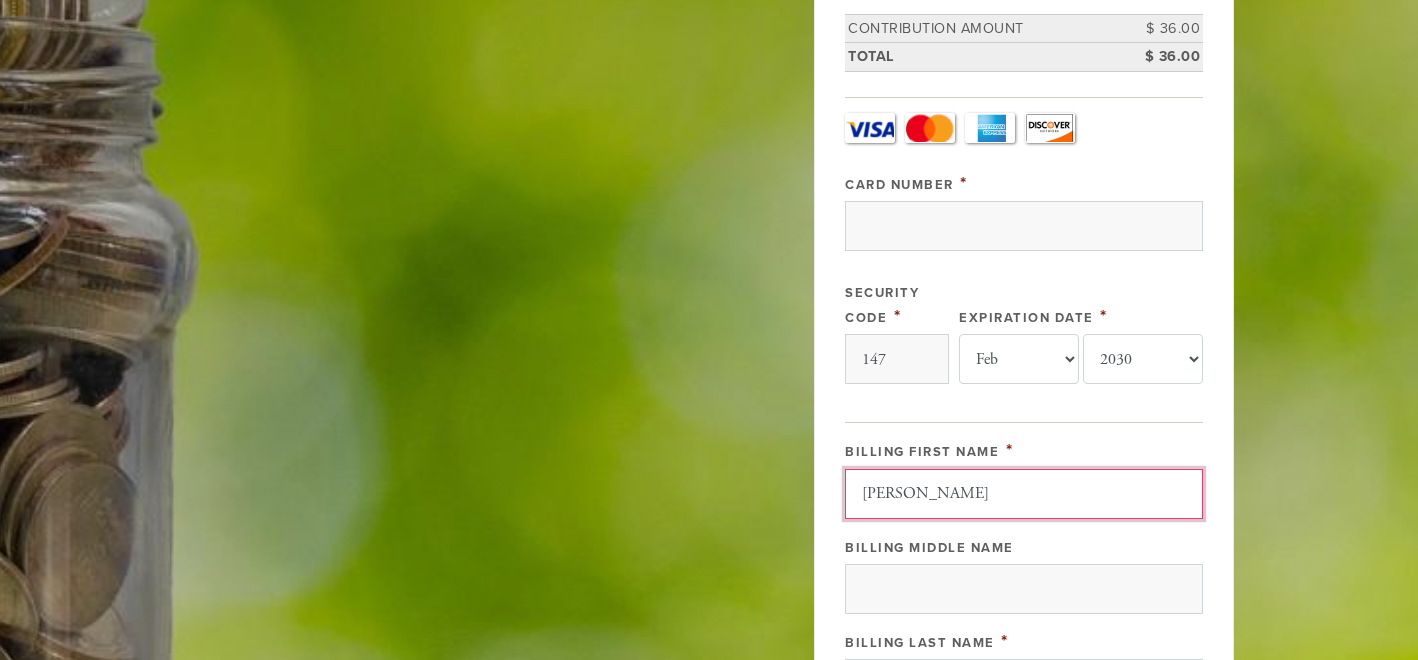 scroll, scrollTop: 577, scrollLeft: 0, axis: vertical 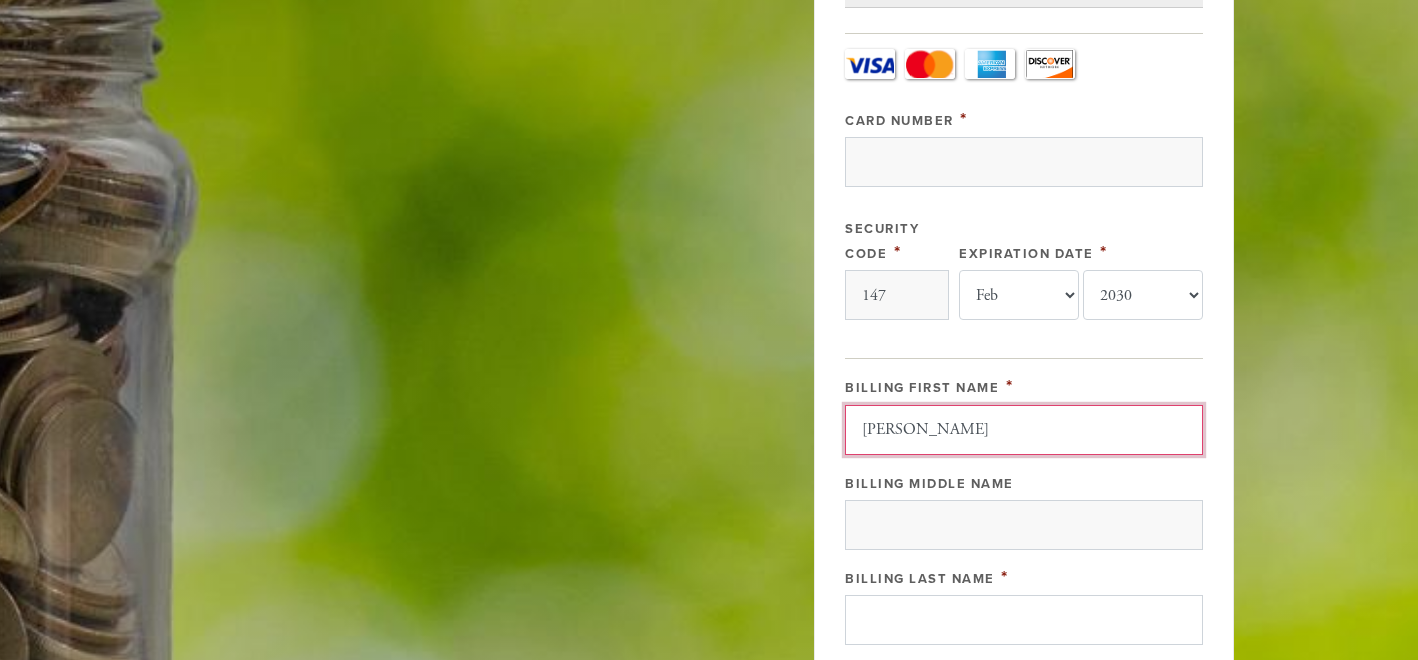 type on "[PERSON_NAME]" 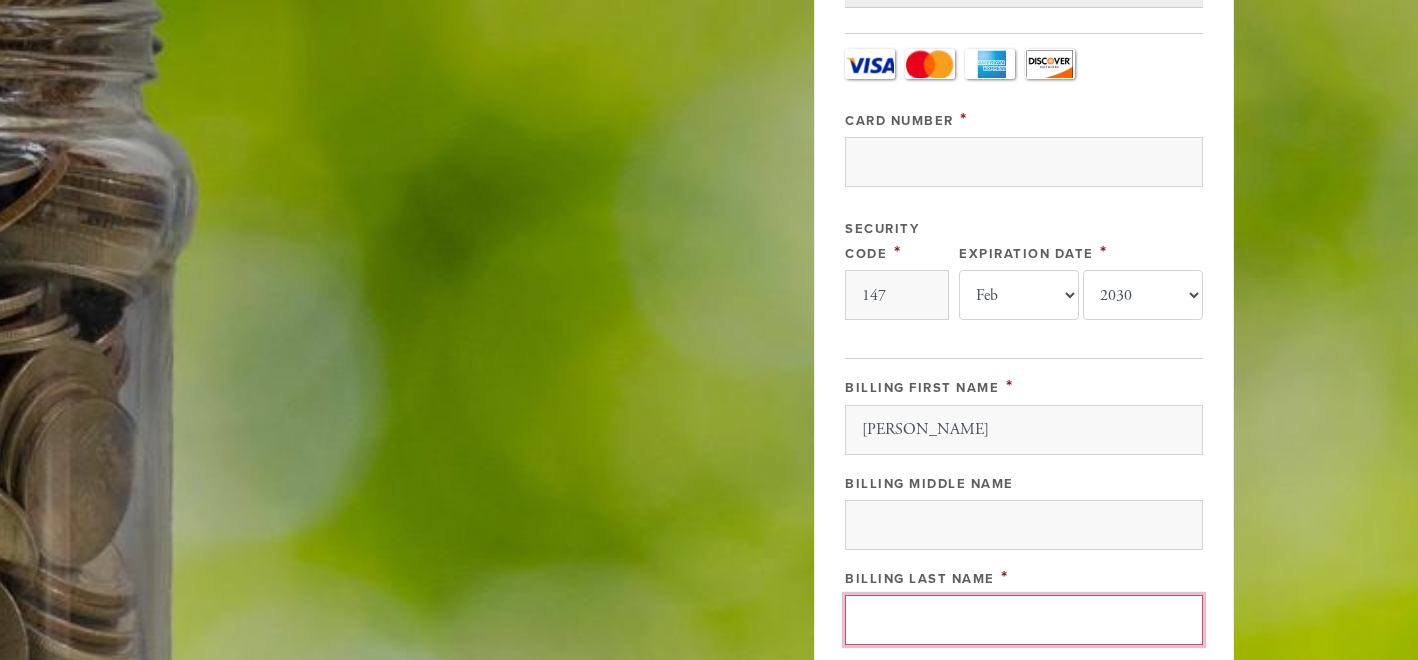 click on "Billing Last Name" at bounding box center (1024, 620) 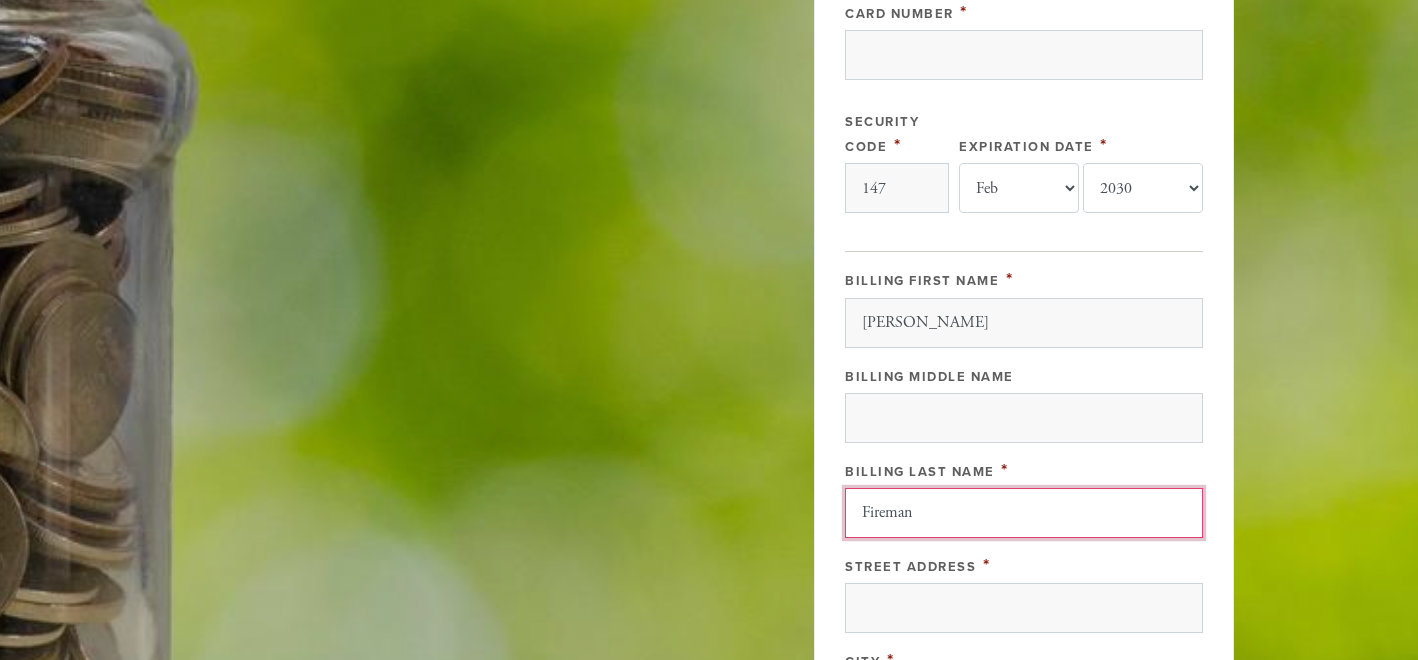 scroll, scrollTop: 688, scrollLeft: 0, axis: vertical 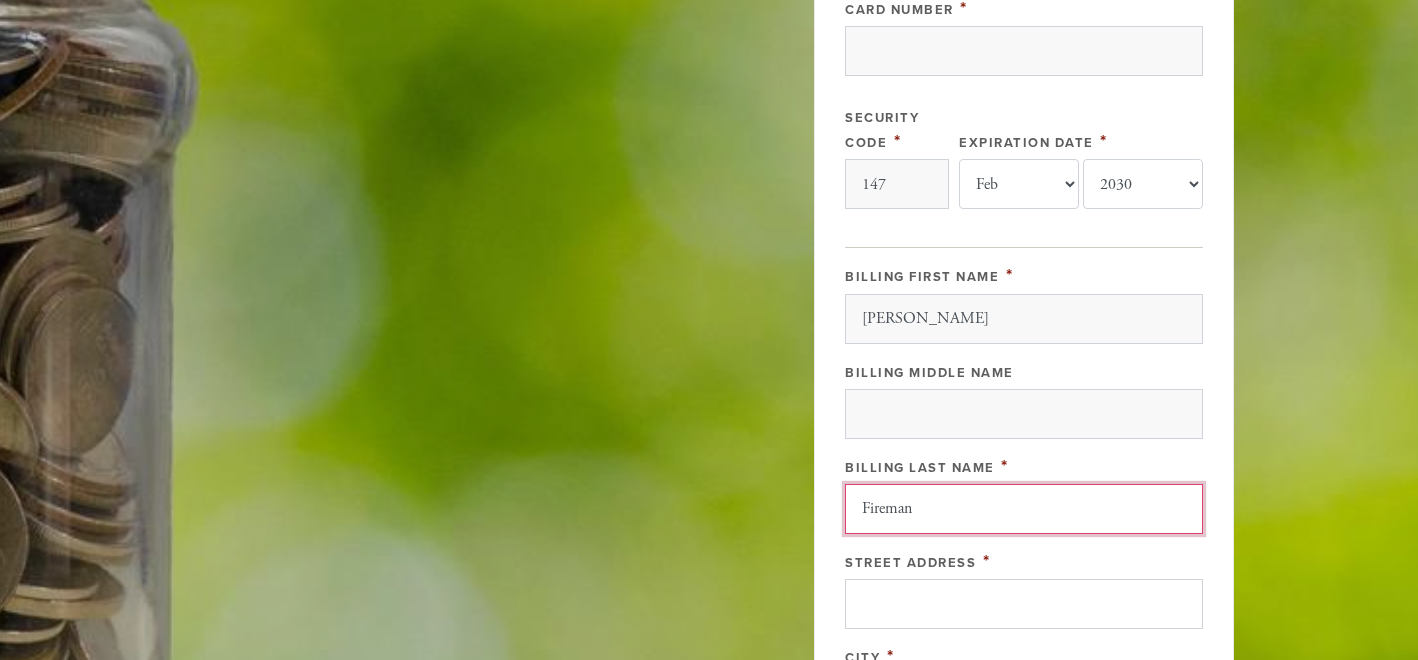 type on "Fireman" 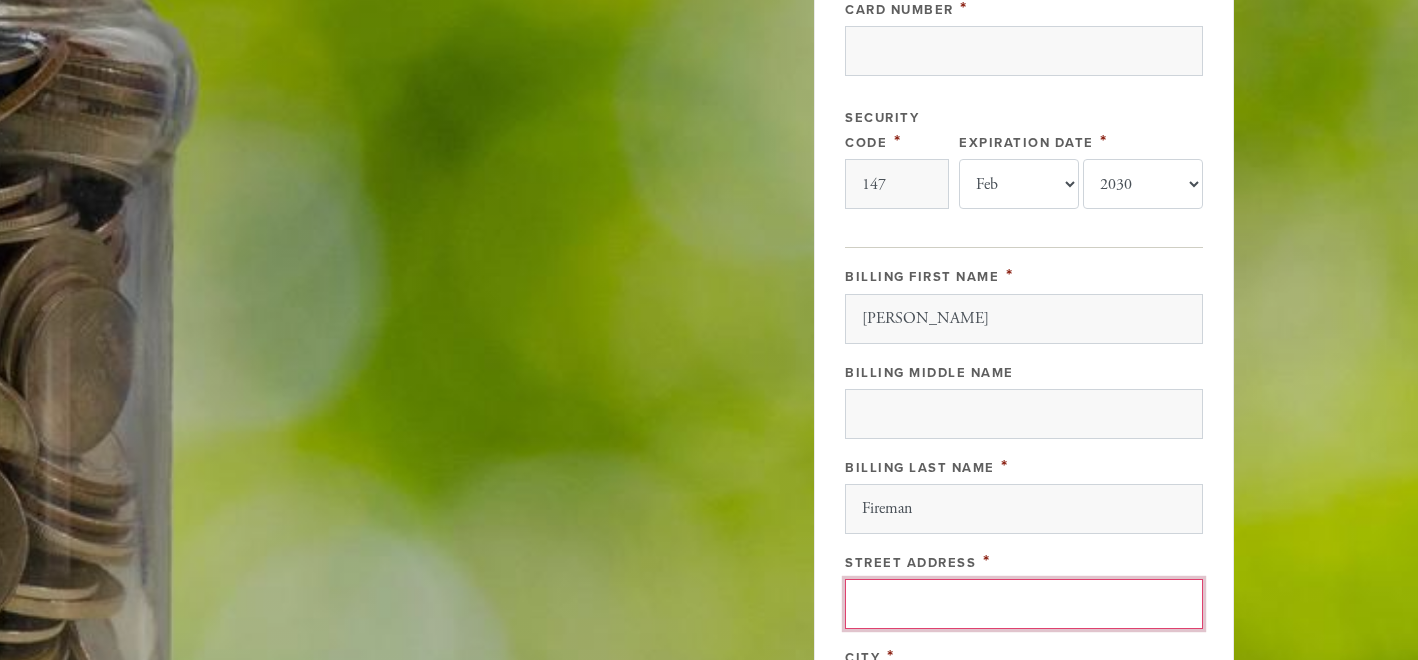 click on "Street Address" at bounding box center [1024, 604] 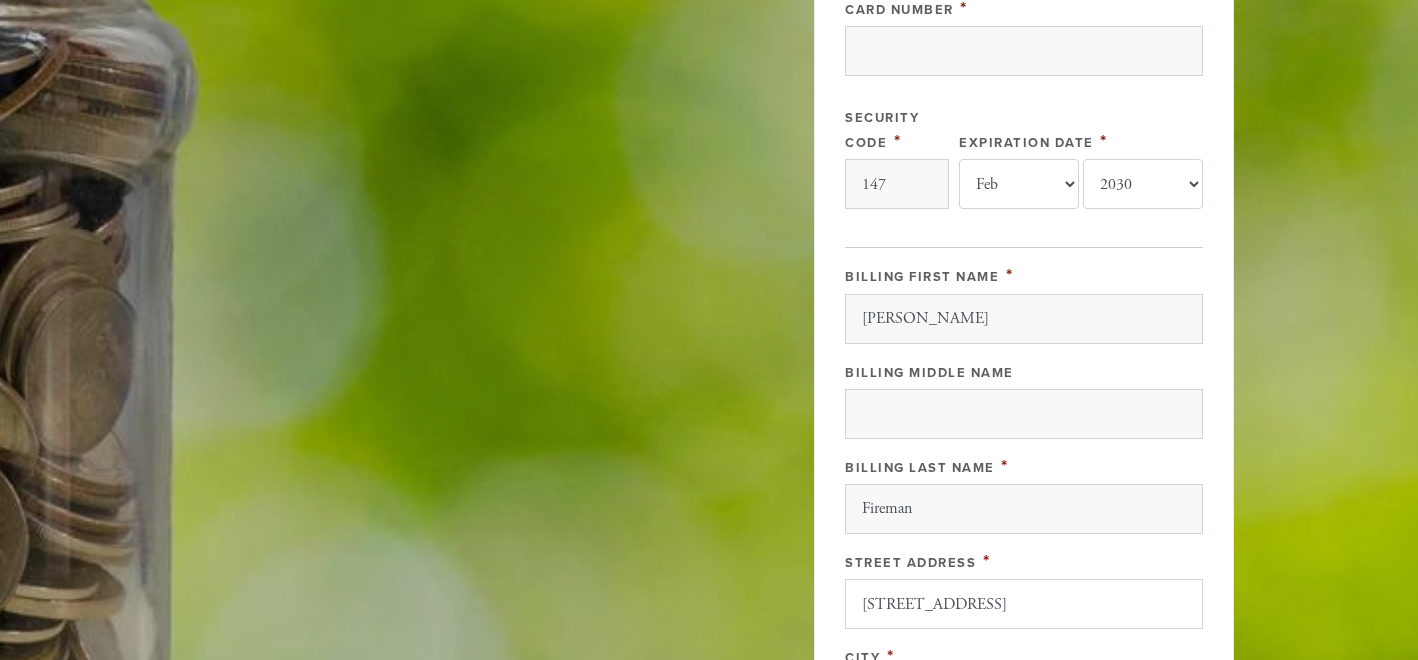 type on "Westwood" 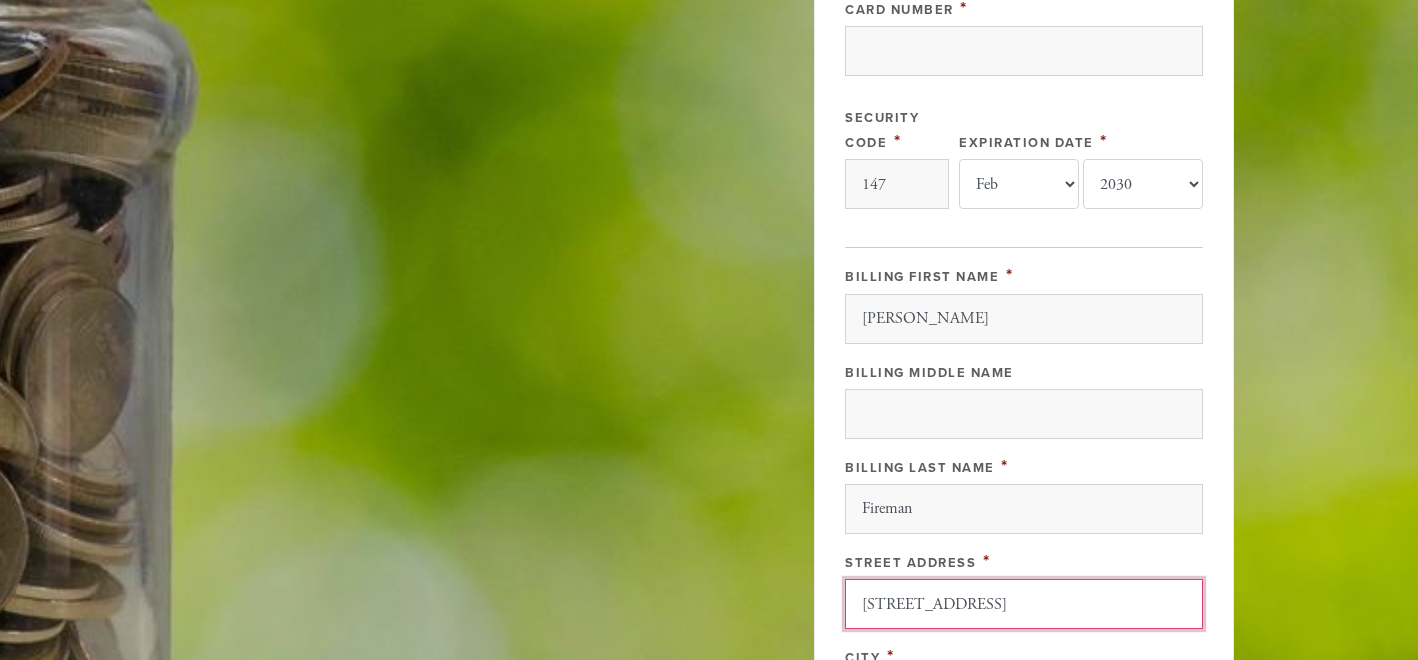type 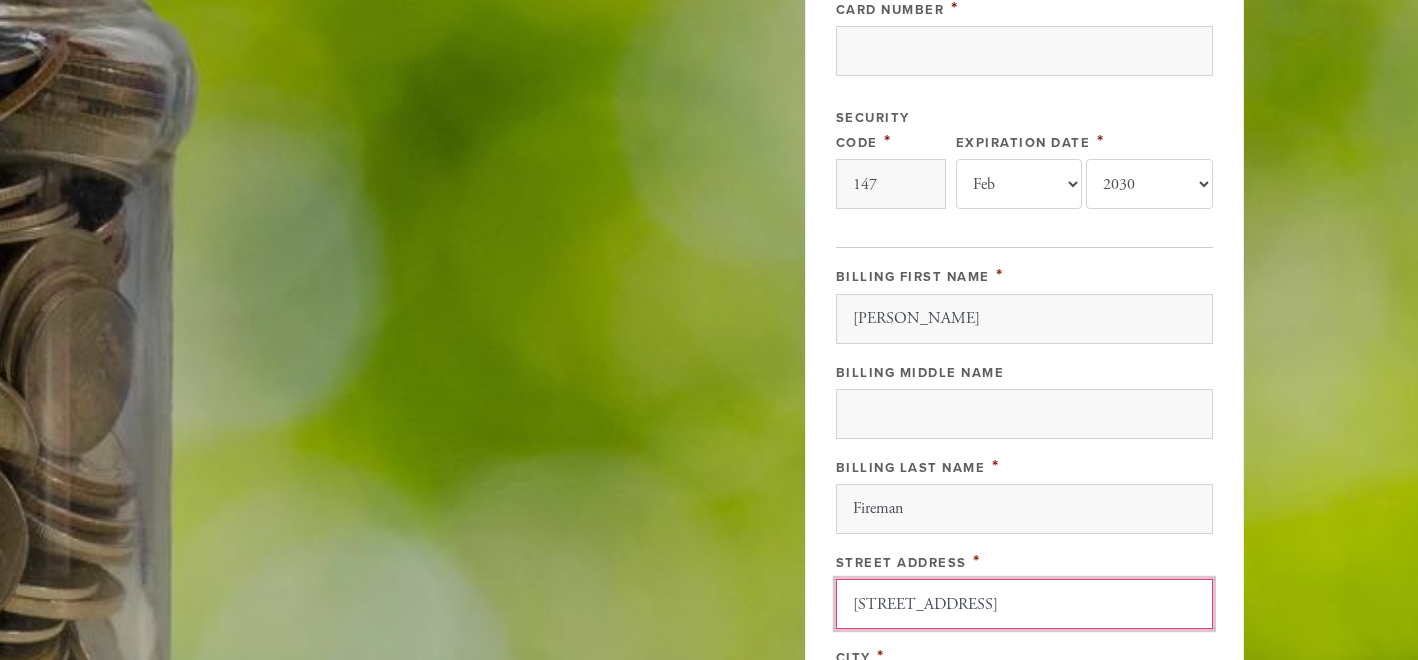 scroll, scrollTop: 1105, scrollLeft: 0, axis: vertical 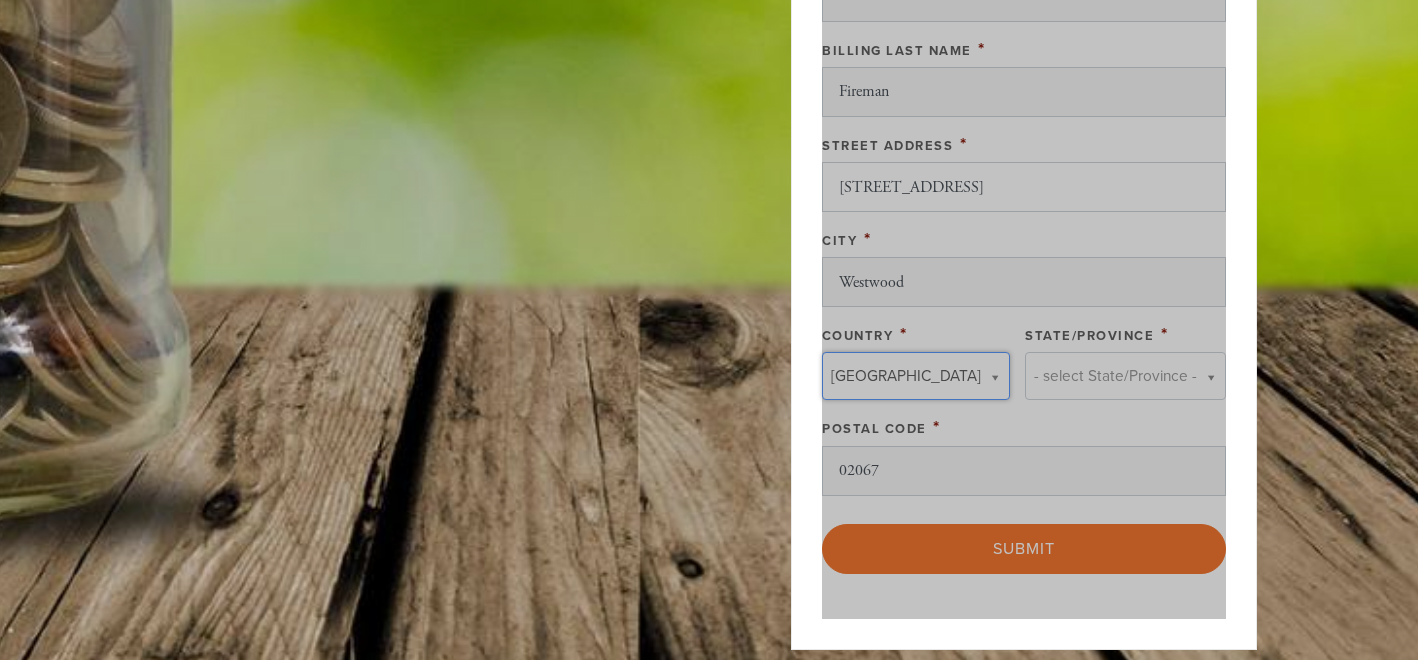 type 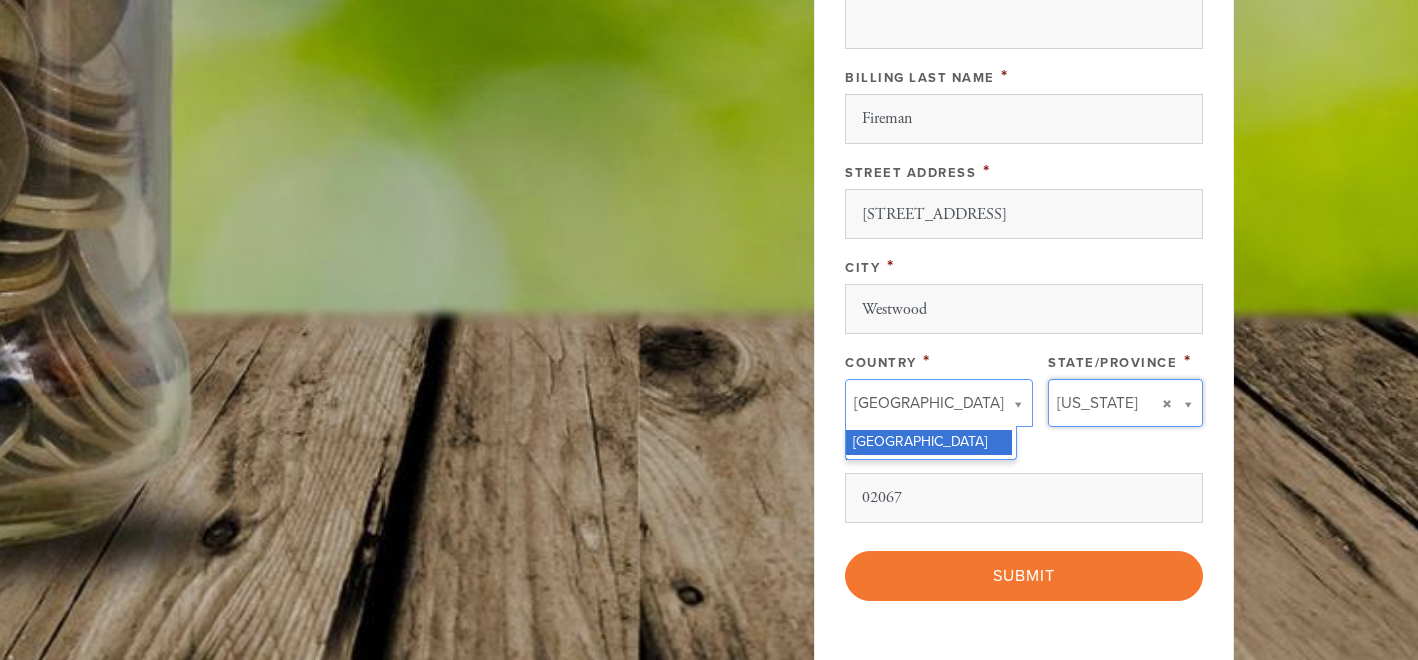 scroll, scrollTop: 1079, scrollLeft: 0, axis: vertical 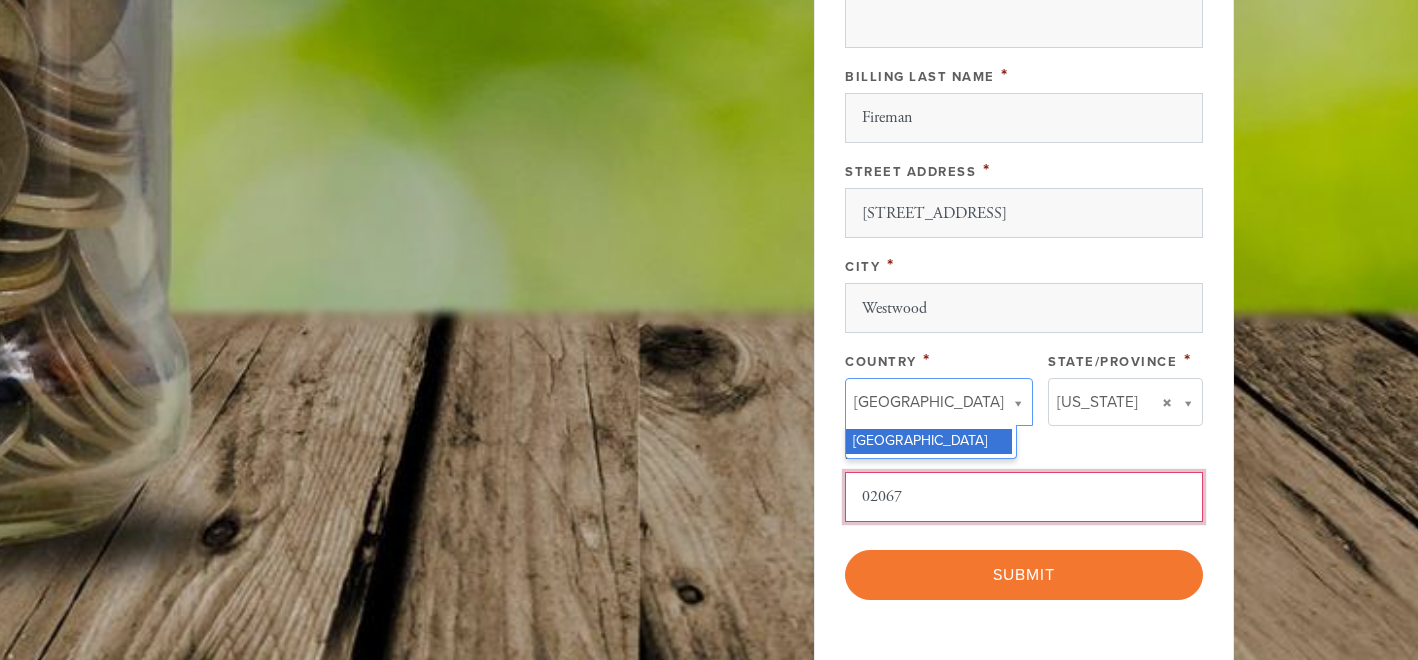 click on "02067" at bounding box center (1024, 497) 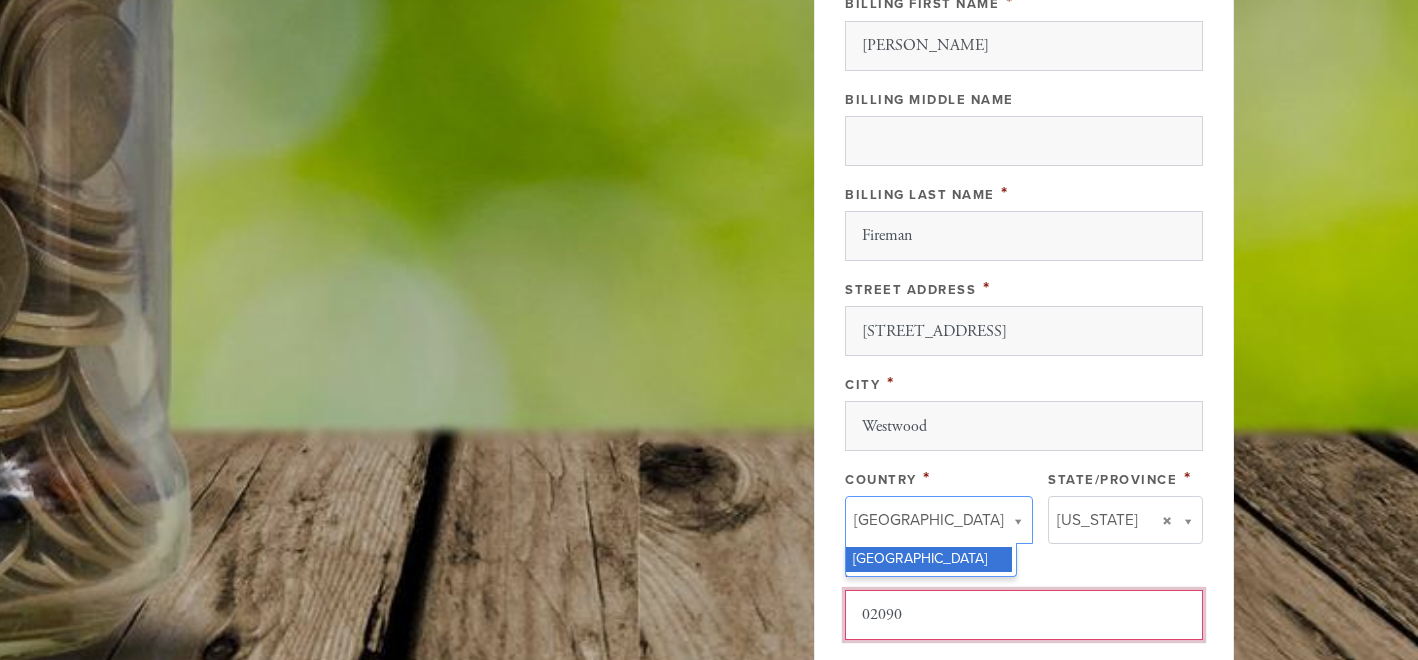 type on "02090" 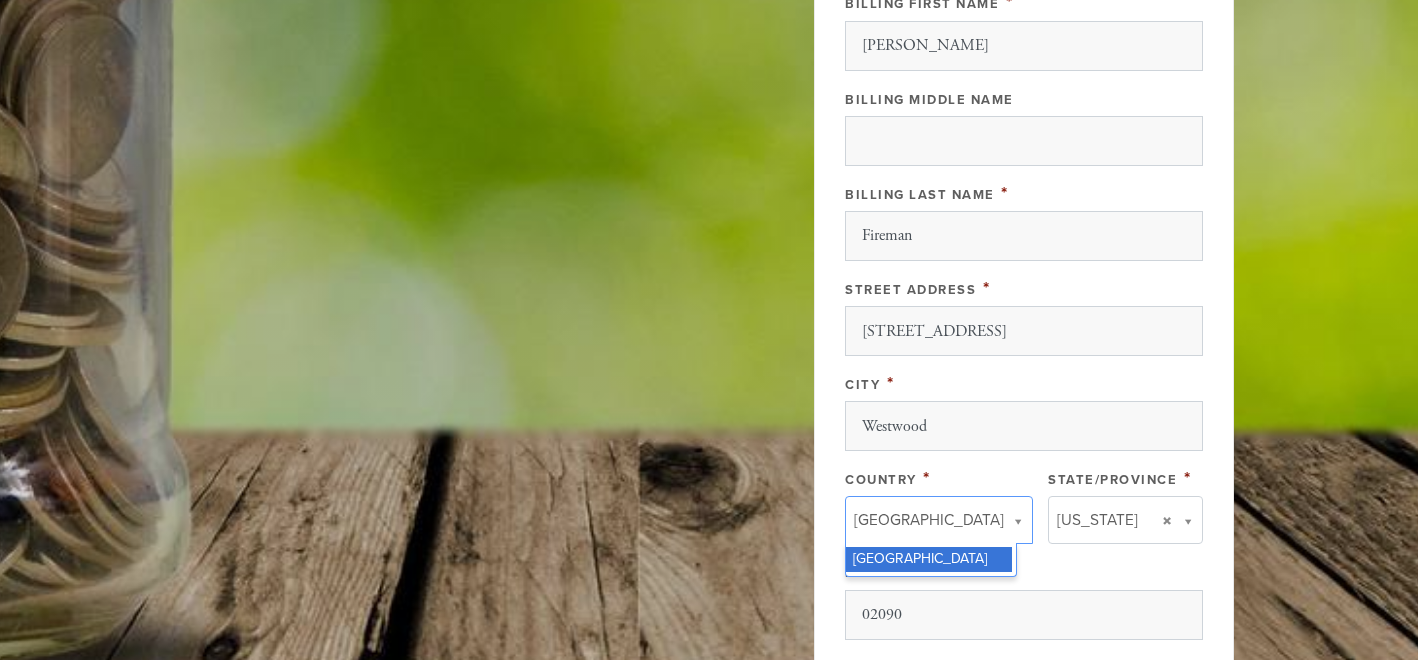 scroll, scrollTop: 775, scrollLeft: 0, axis: vertical 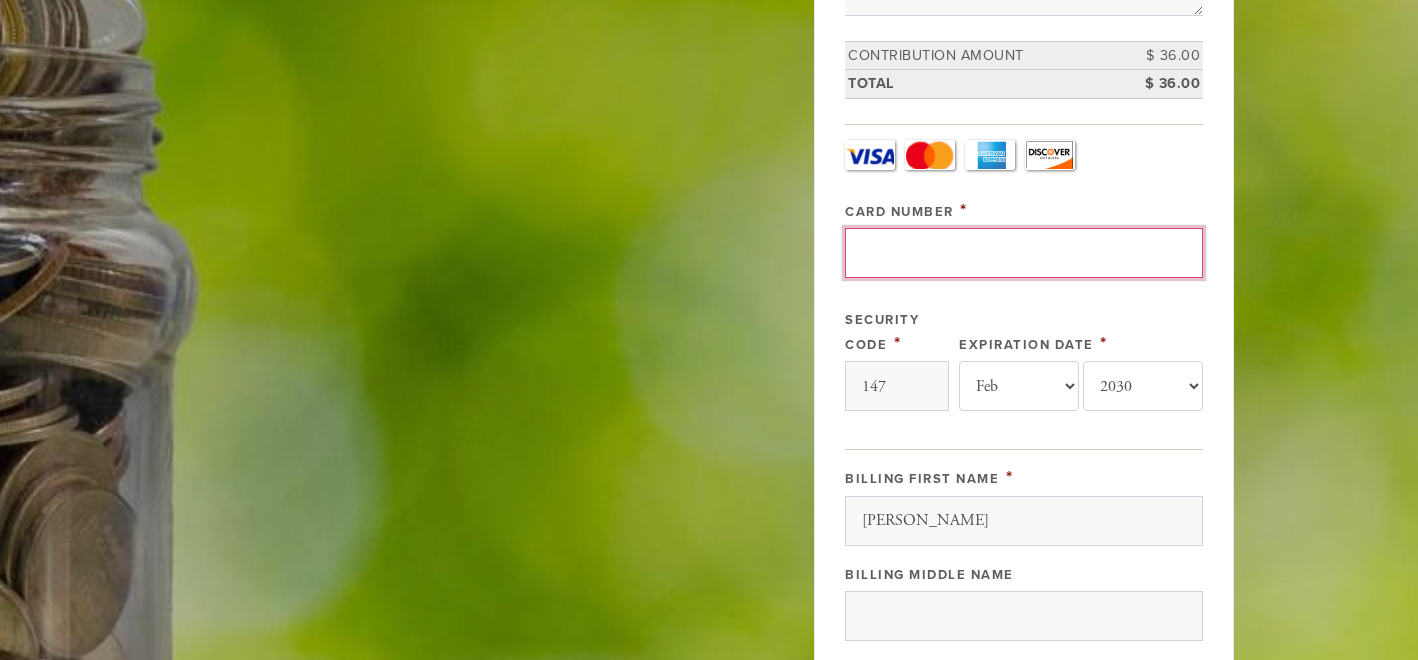 click on "Card Number" at bounding box center (1024, 253) 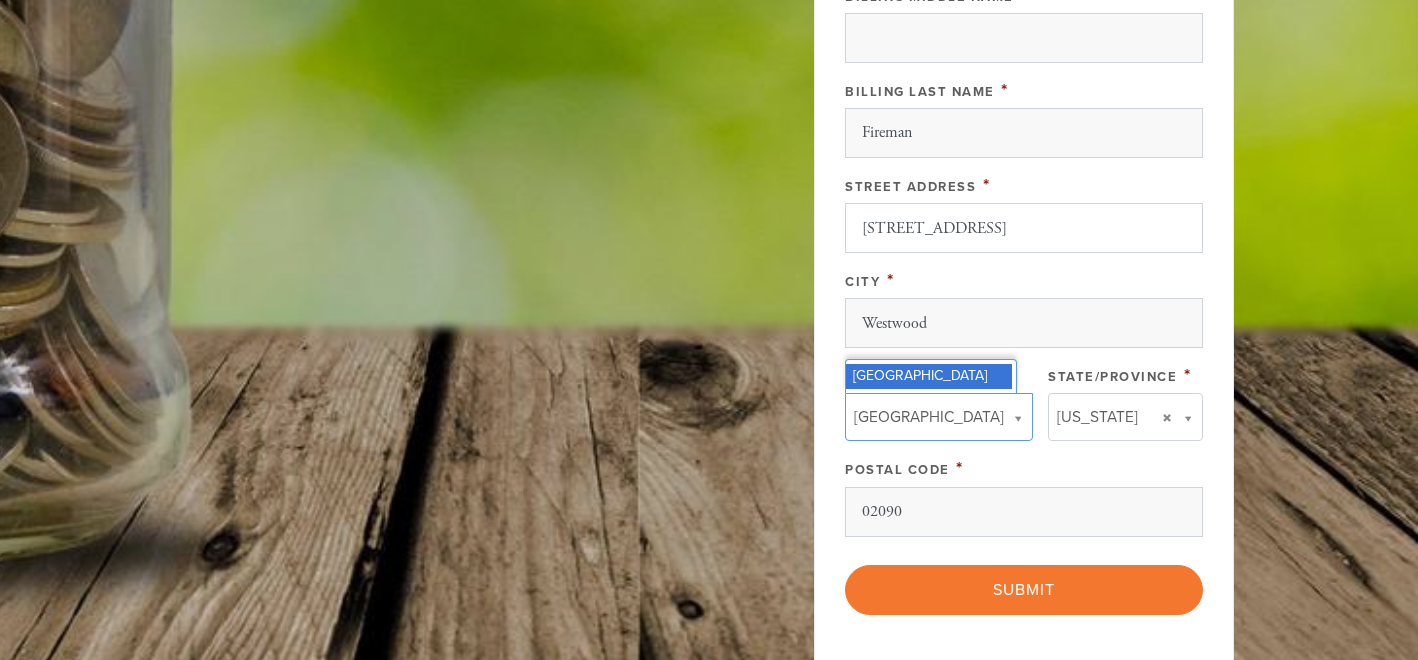 scroll, scrollTop: 1080, scrollLeft: 0, axis: vertical 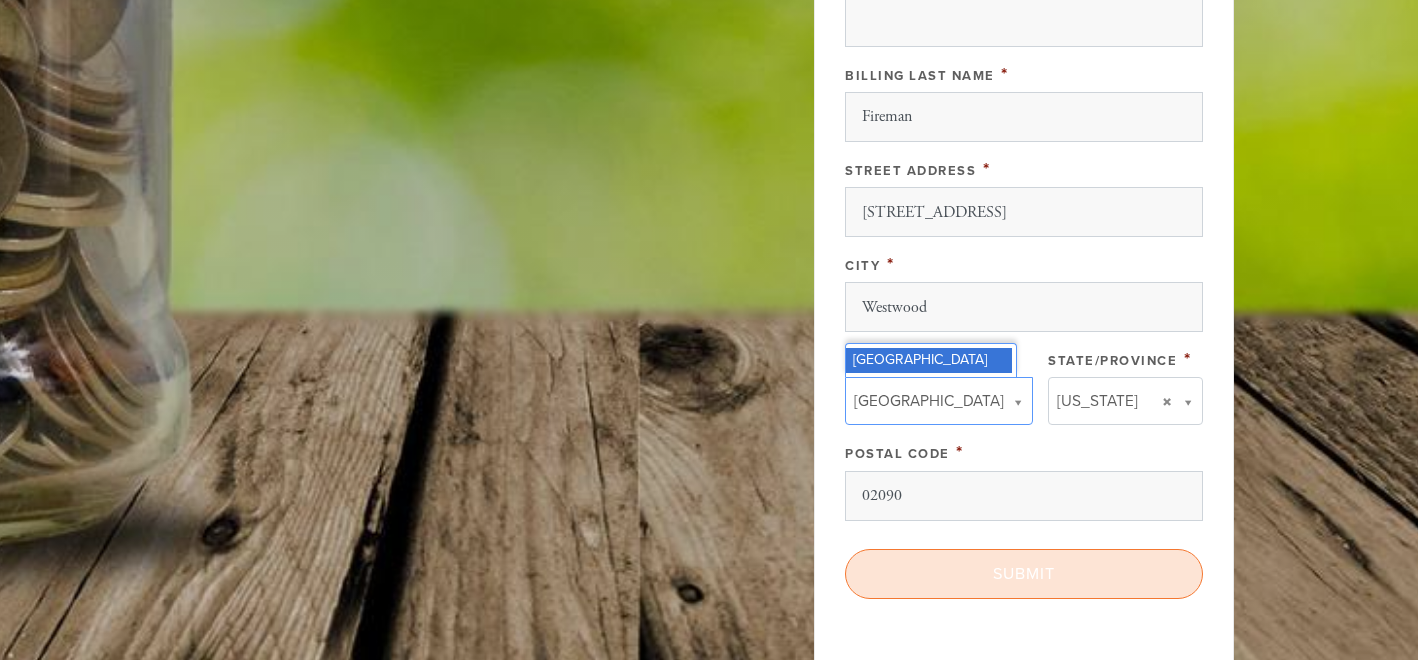 type on "[CREDIT_CARD_NUMBER]" 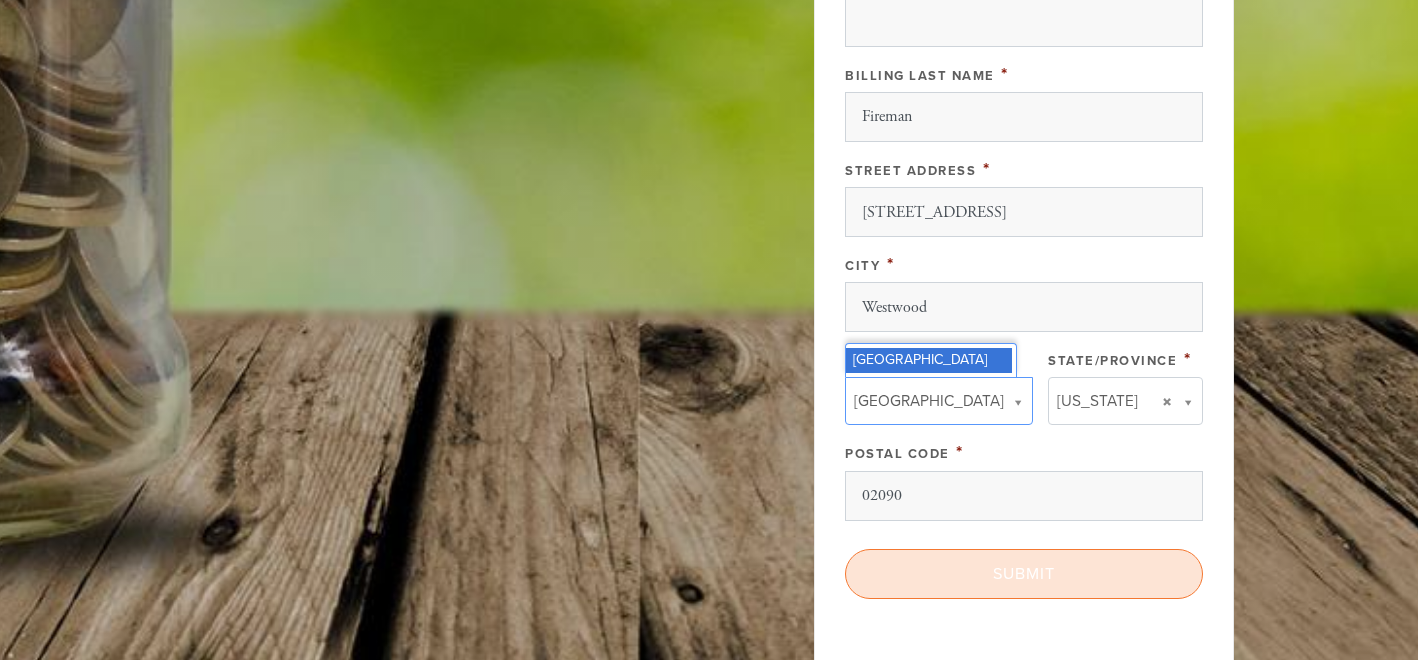 click on "Submit" at bounding box center (1024, 574) 